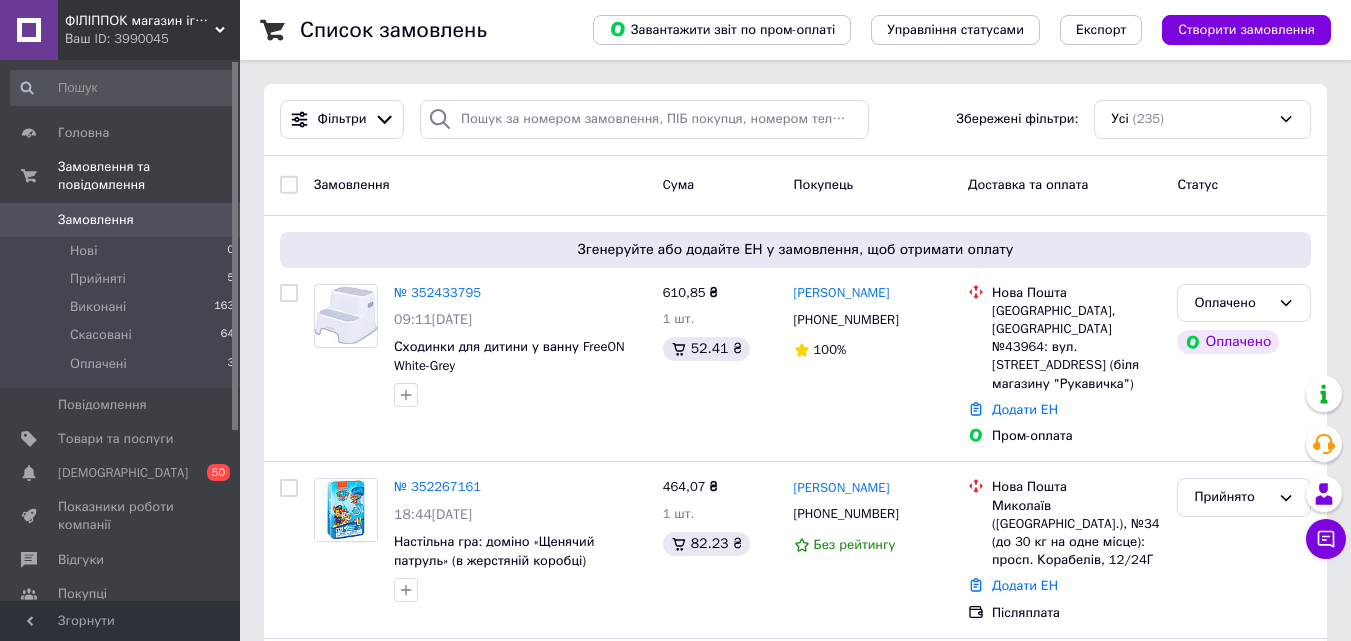 scroll, scrollTop: 0, scrollLeft: 0, axis: both 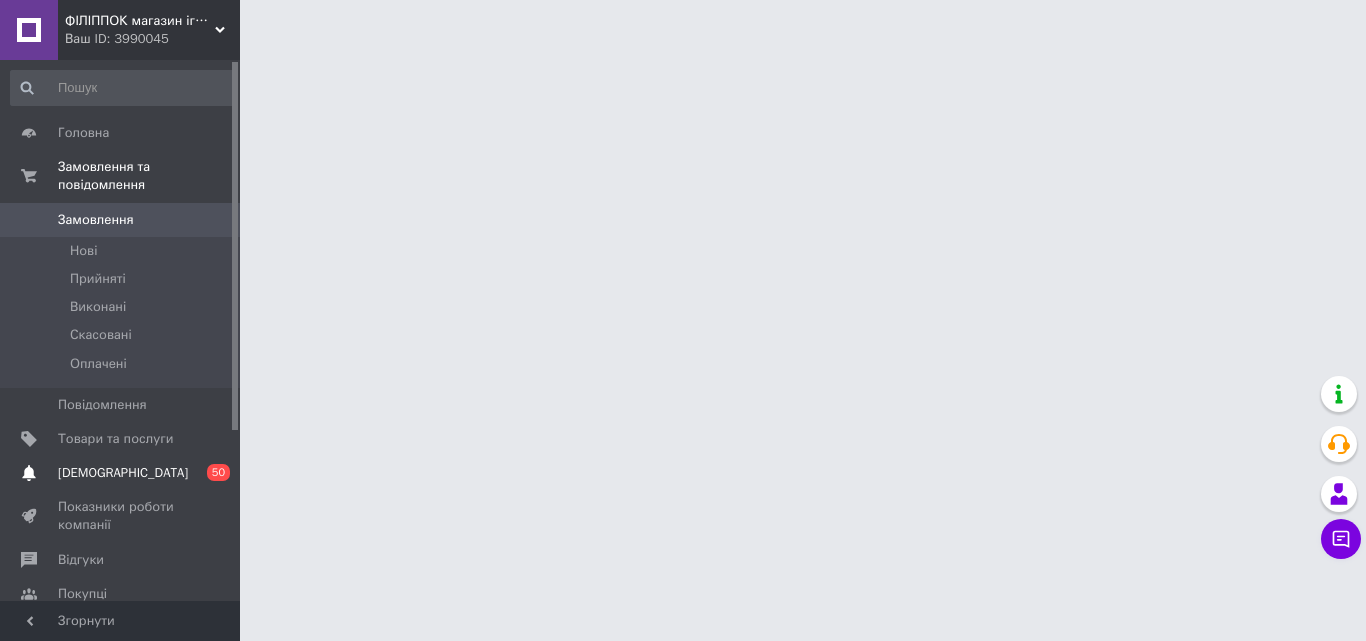 click on "[DEMOGRAPHIC_DATA]" at bounding box center (121, 473) 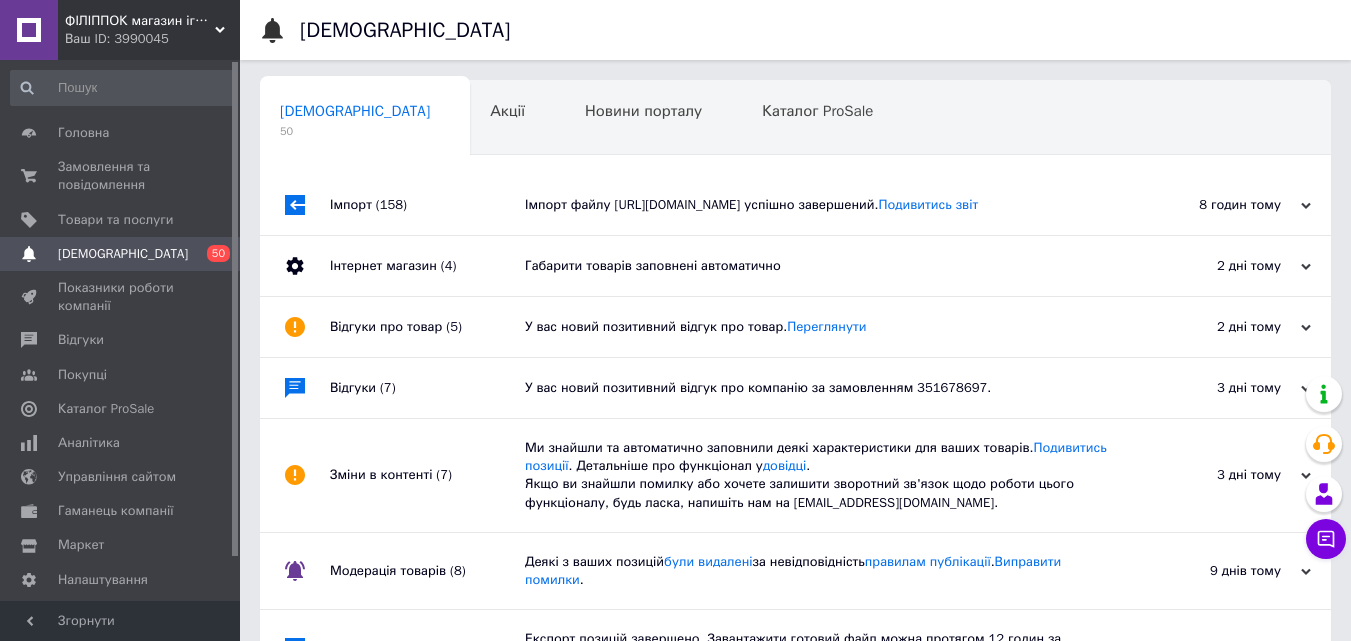 click on "Габарити товарів заповнені автоматично" at bounding box center [818, 266] 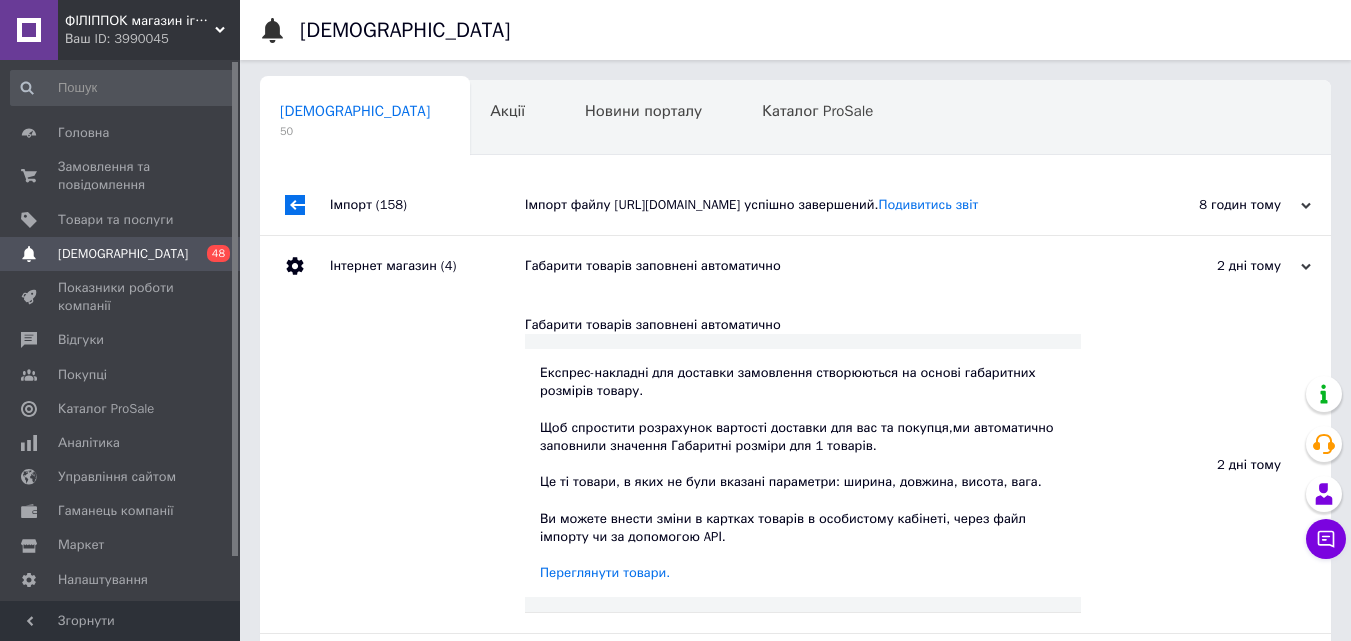 click on "Імпорт файлу https://kabinet.dropoffice.com.ua/data/6af8e89835faa7dedc9dda6110ce55f4.xml успішно завершений.  Подивитись звіт" at bounding box center (818, 205) 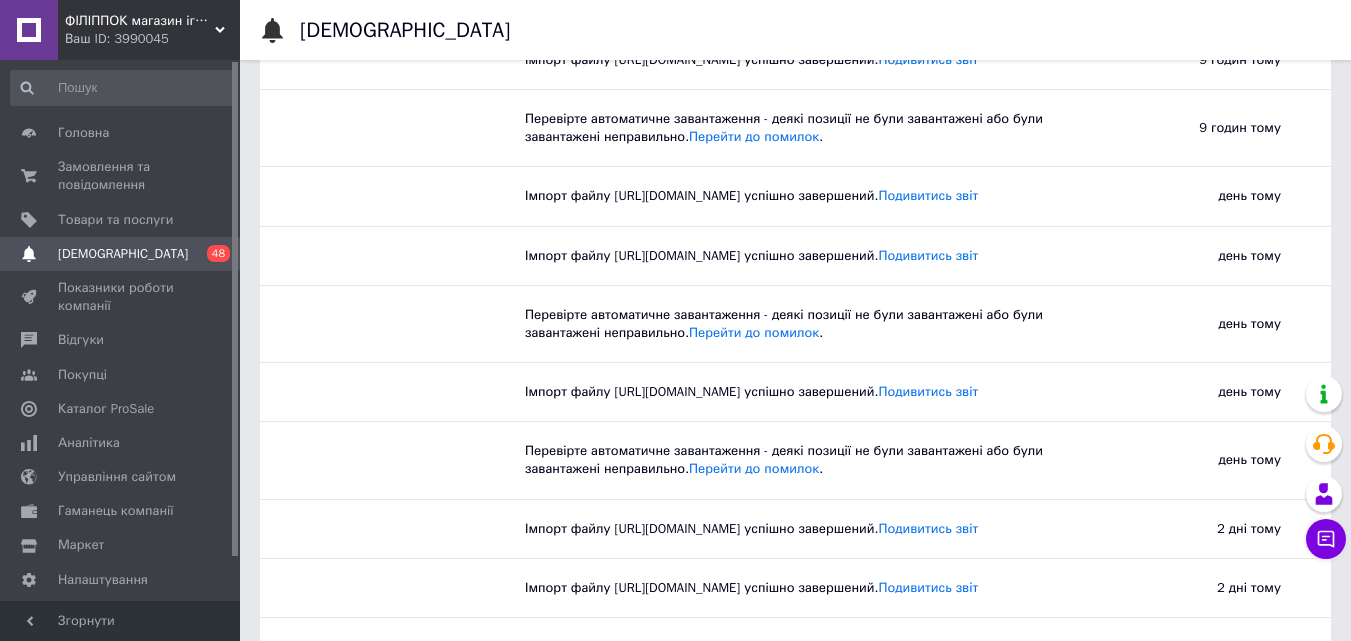 scroll, scrollTop: 0, scrollLeft: 0, axis: both 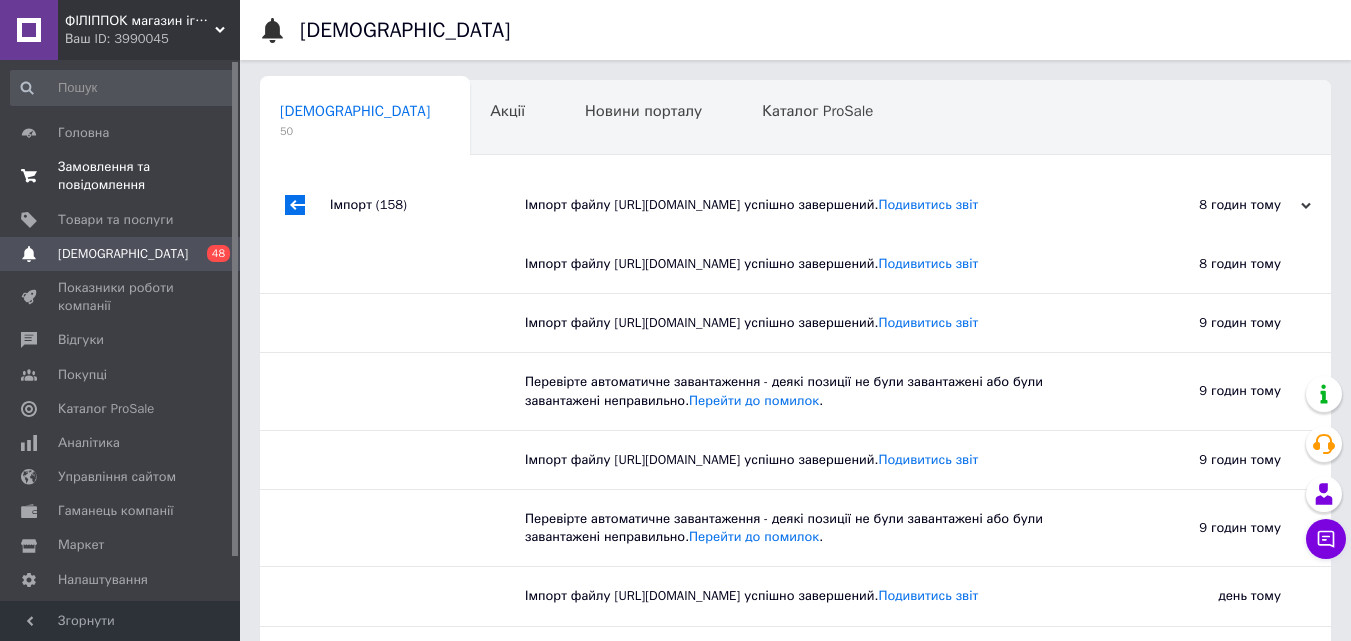 click on "Замовлення та повідомлення" at bounding box center [121, 176] 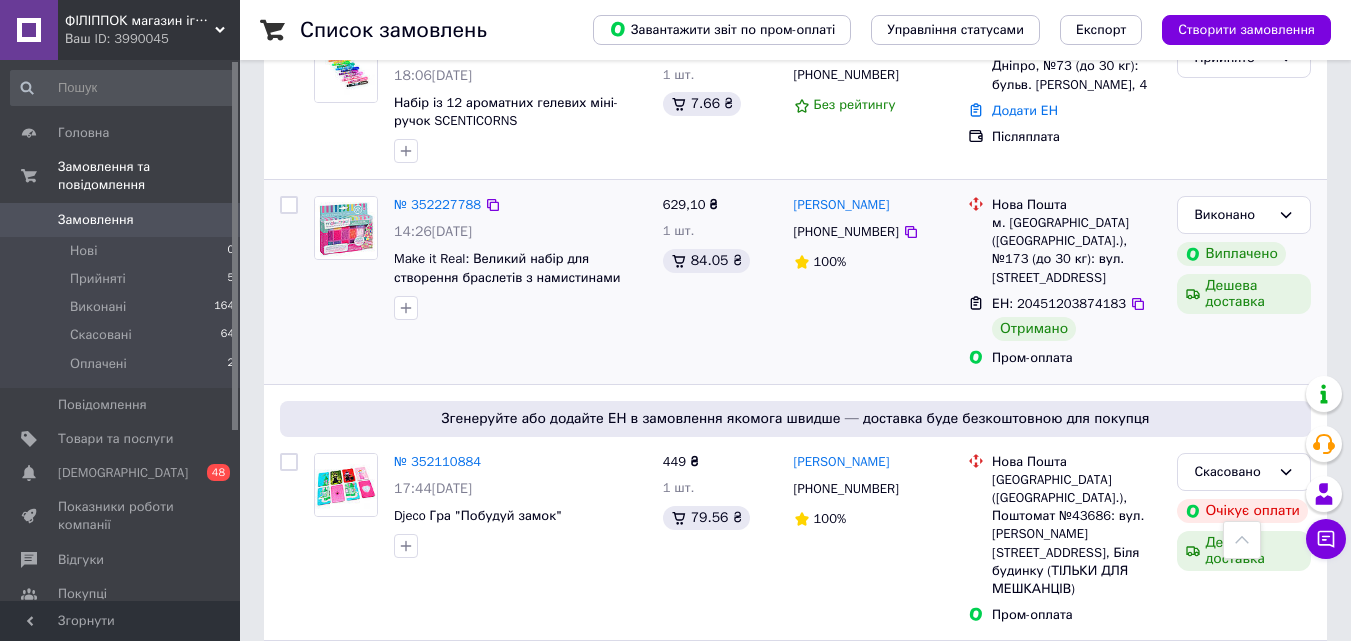 scroll, scrollTop: 600, scrollLeft: 0, axis: vertical 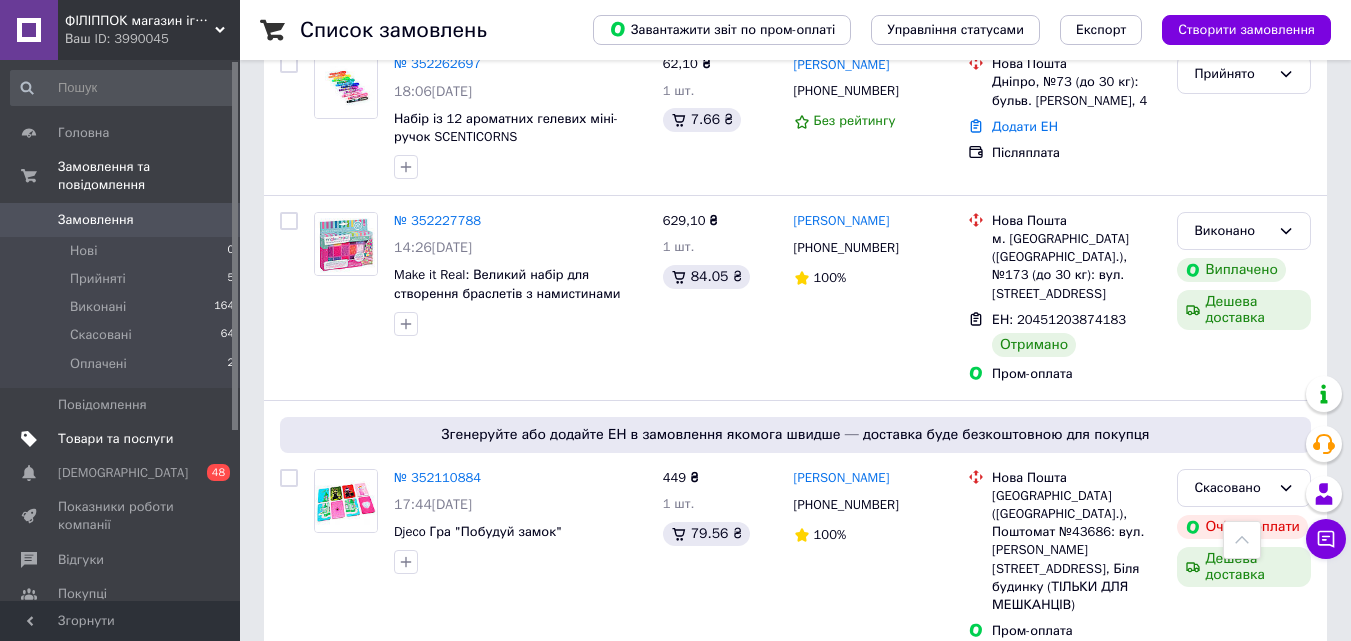 click on "Товари та послуги" at bounding box center [115, 439] 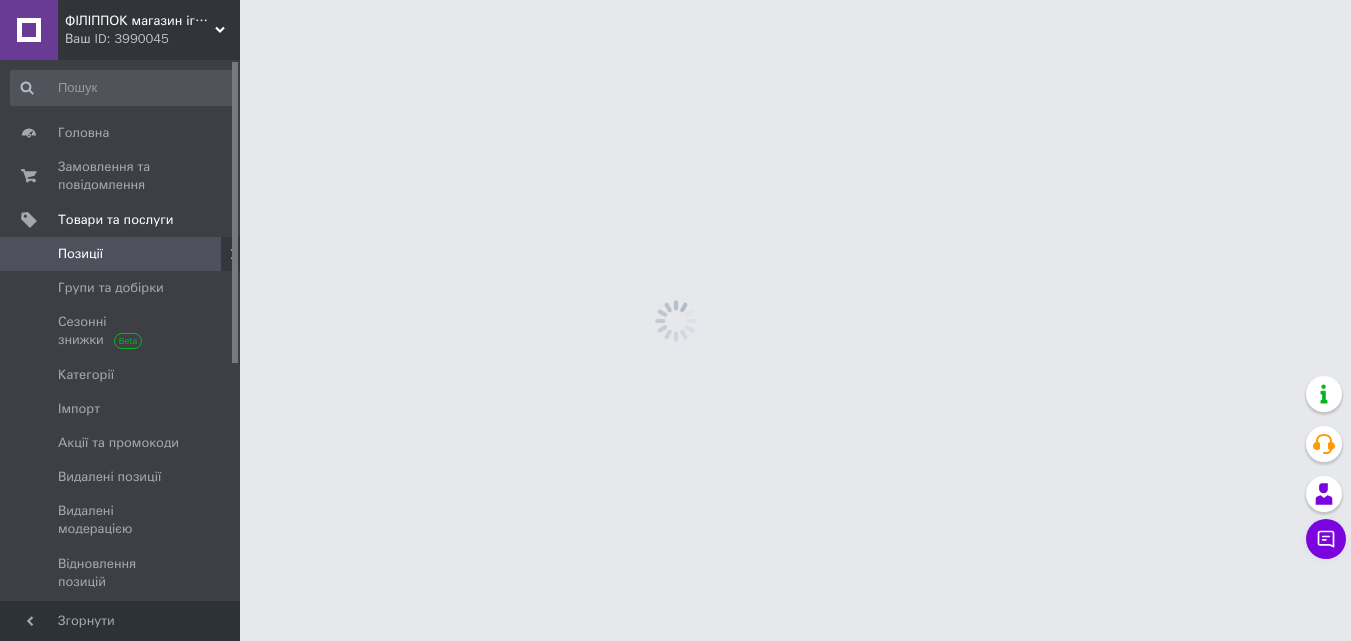 scroll, scrollTop: 0, scrollLeft: 0, axis: both 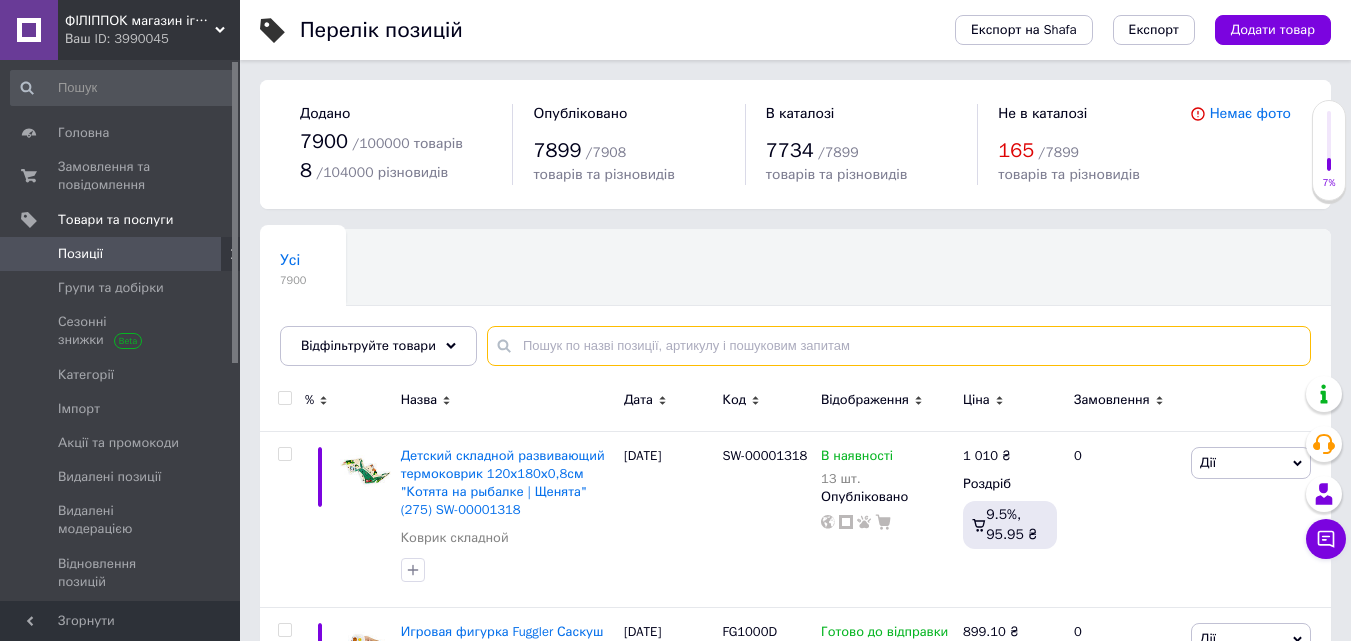 click at bounding box center [899, 346] 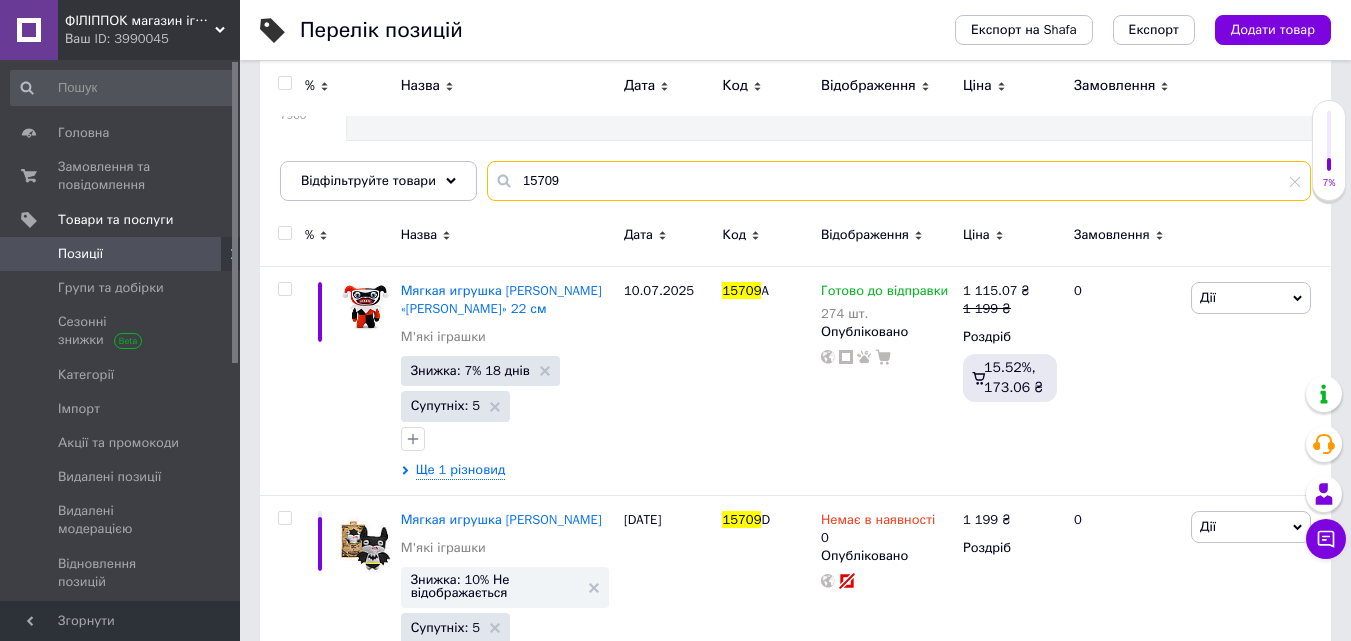 scroll, scrollTop: 0, scrollLeft: 0, axis: both 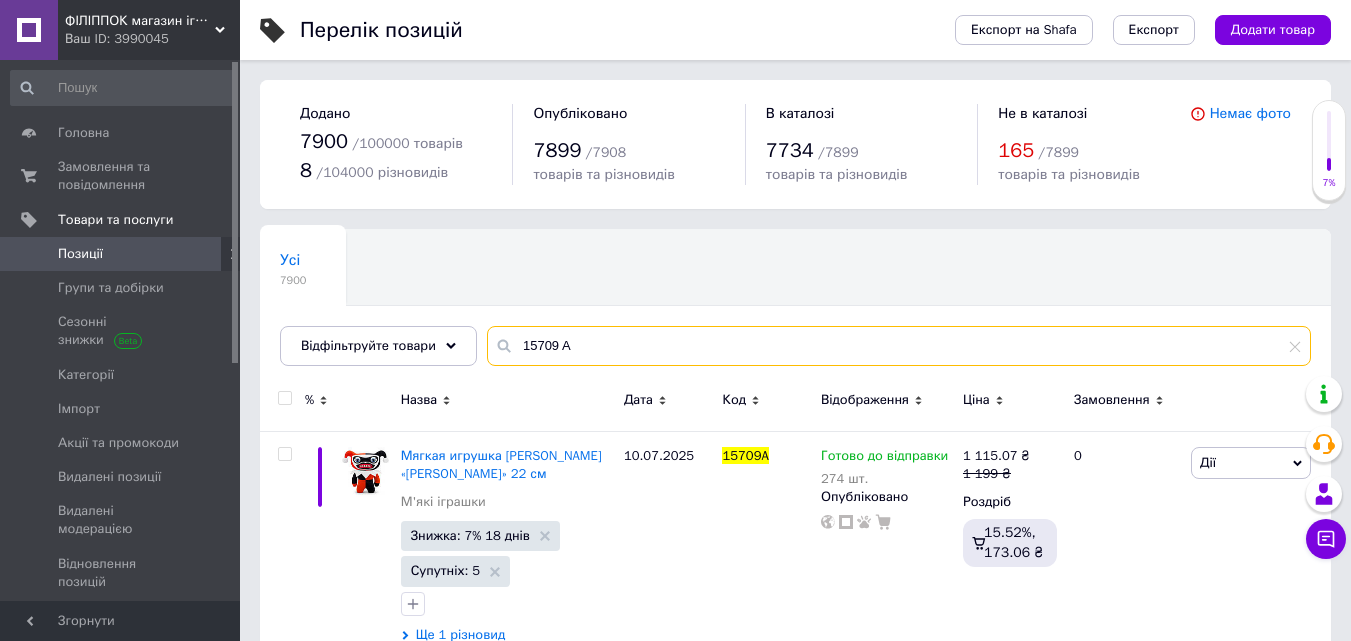 type on "15709 A" 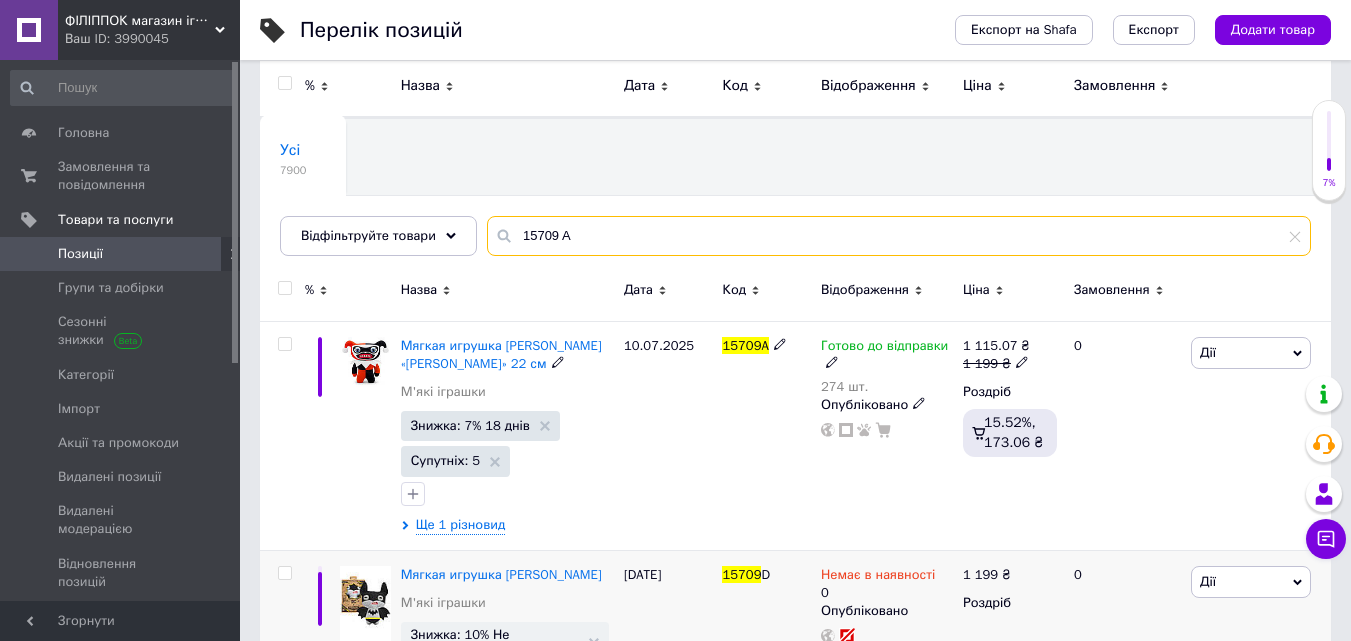scroll, scrollTop: 78, scrollLeft: 0, axis: vertical 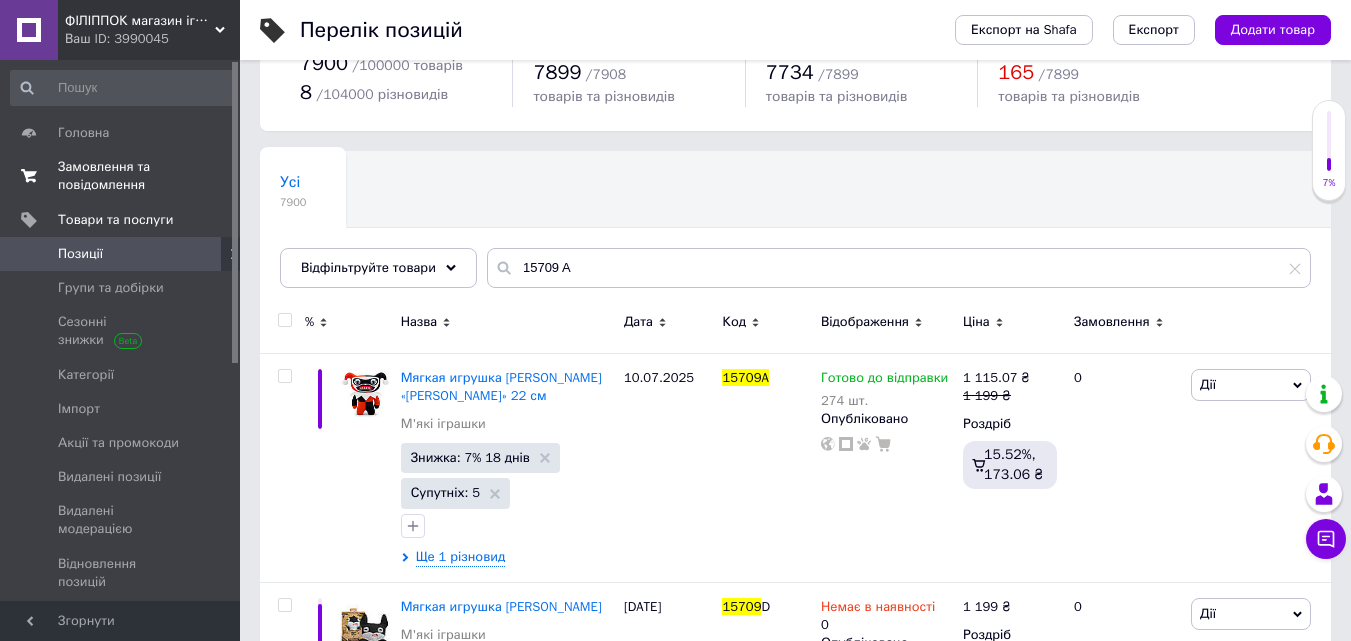 click on "Замовлення та повідомлення" at bounding box center [121, 176] 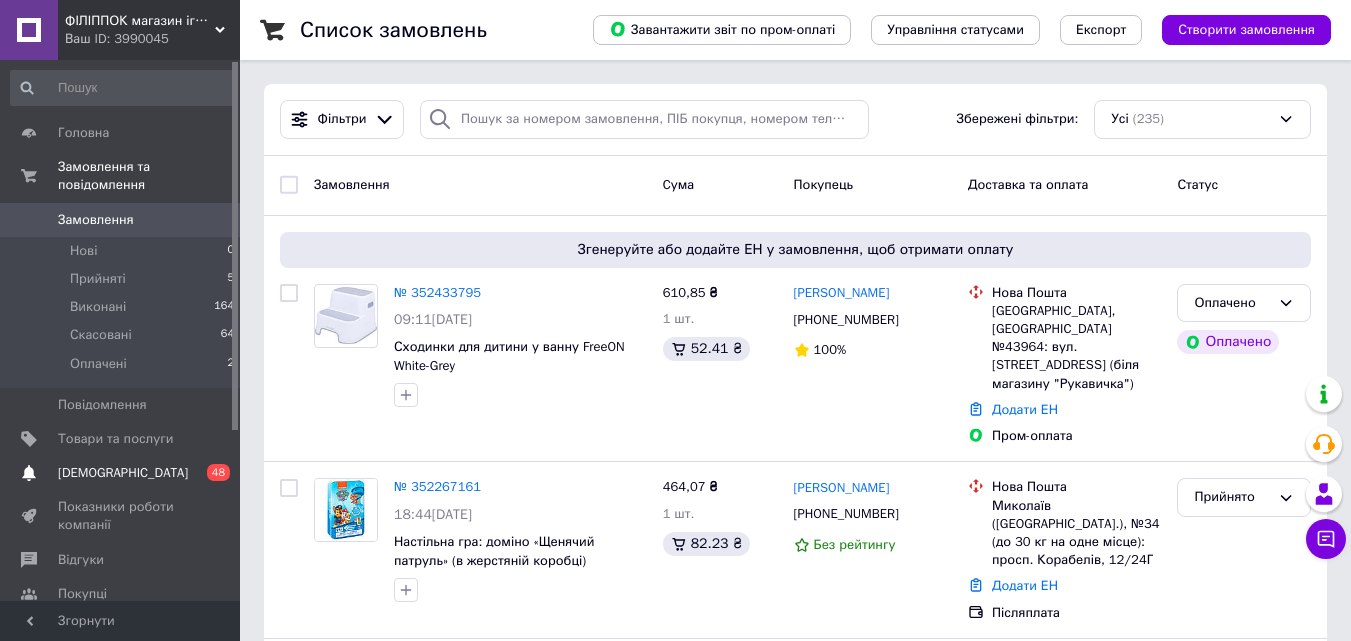 click on "[DEMOGRAPHIC_DATA]" at bounding box center (121, 473) 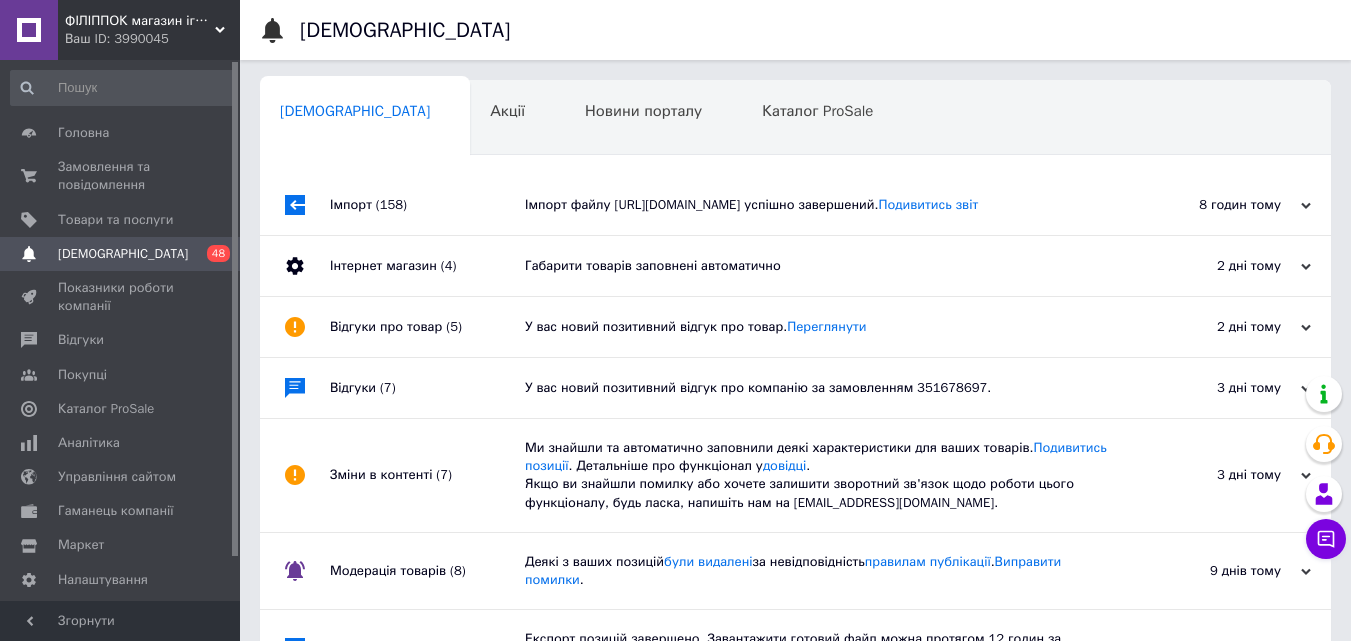 click on "Імпорт файлу https://kabinet.dropoffice.com.ua/data/6af8e89835faa7dedc9dda6110ce55f4.xml успішно завершений.  Подивитись звіт" at bounding box center (818, 205) 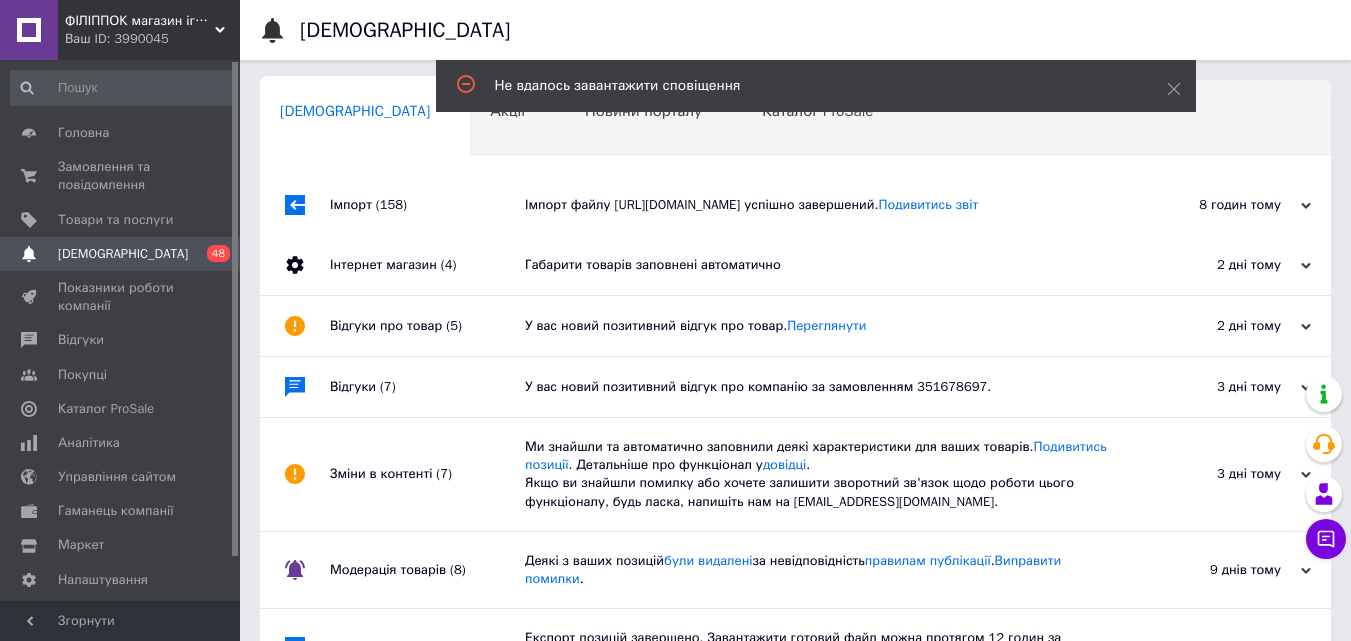 click on "Імпорт файлу https://kabinet.dropoffice.com.ua/data/6af8e89835faa7dedc9dda6110ce55f4.xml успішно завершений.  Подивитись звіт" at bounding box center (818, 205) 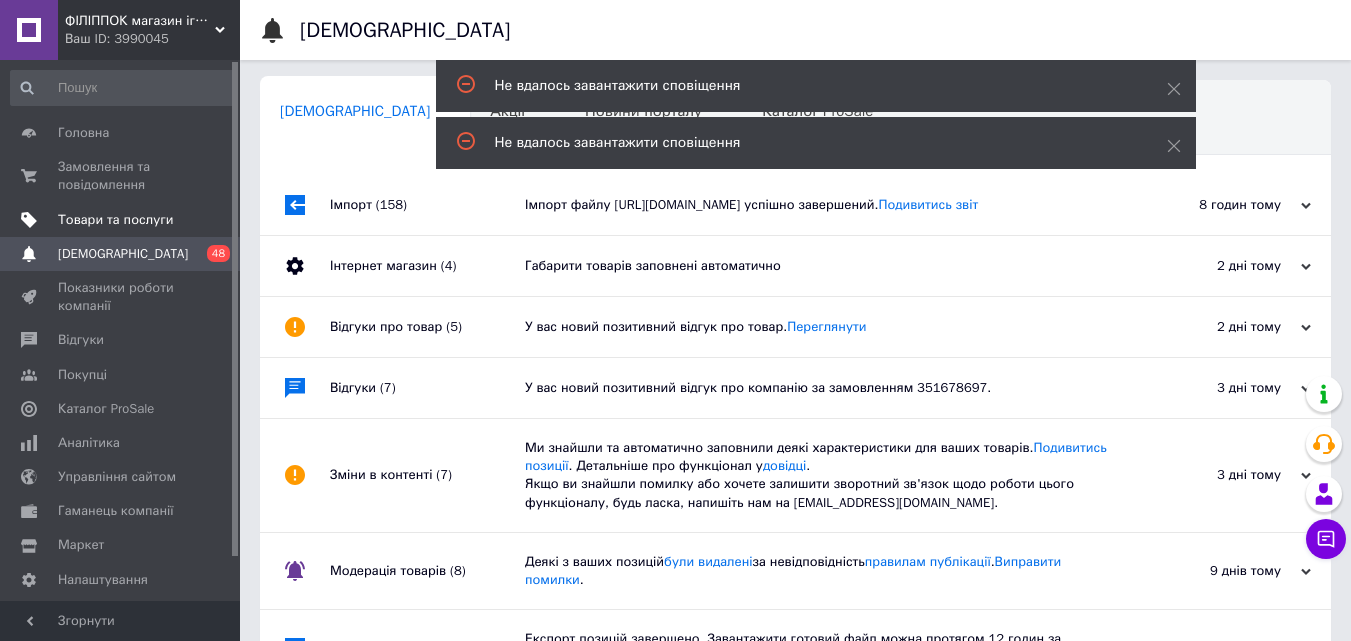 click on "Товари та послуги" at bounding box center (115, 220) 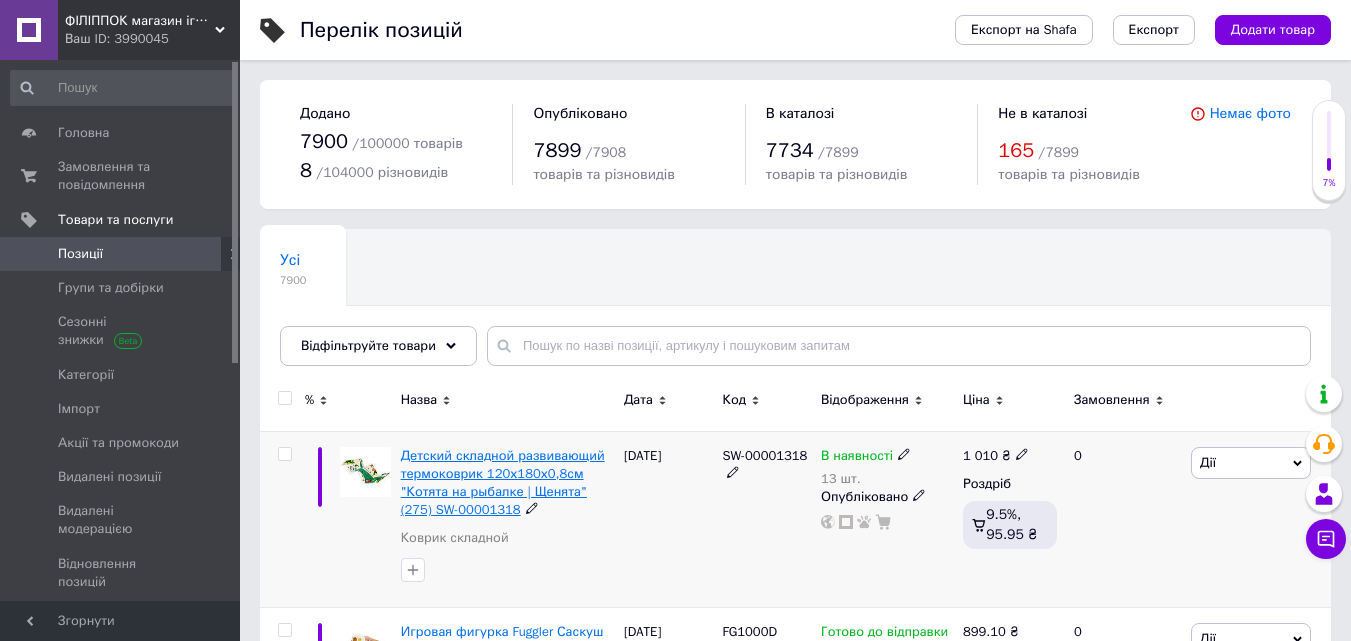click on "Детский складной развивающий термоковрик 120х180х0,8см "Котята на рыбалке | Щенята" (275) SW-00001318" at bounding box center [503, 483] 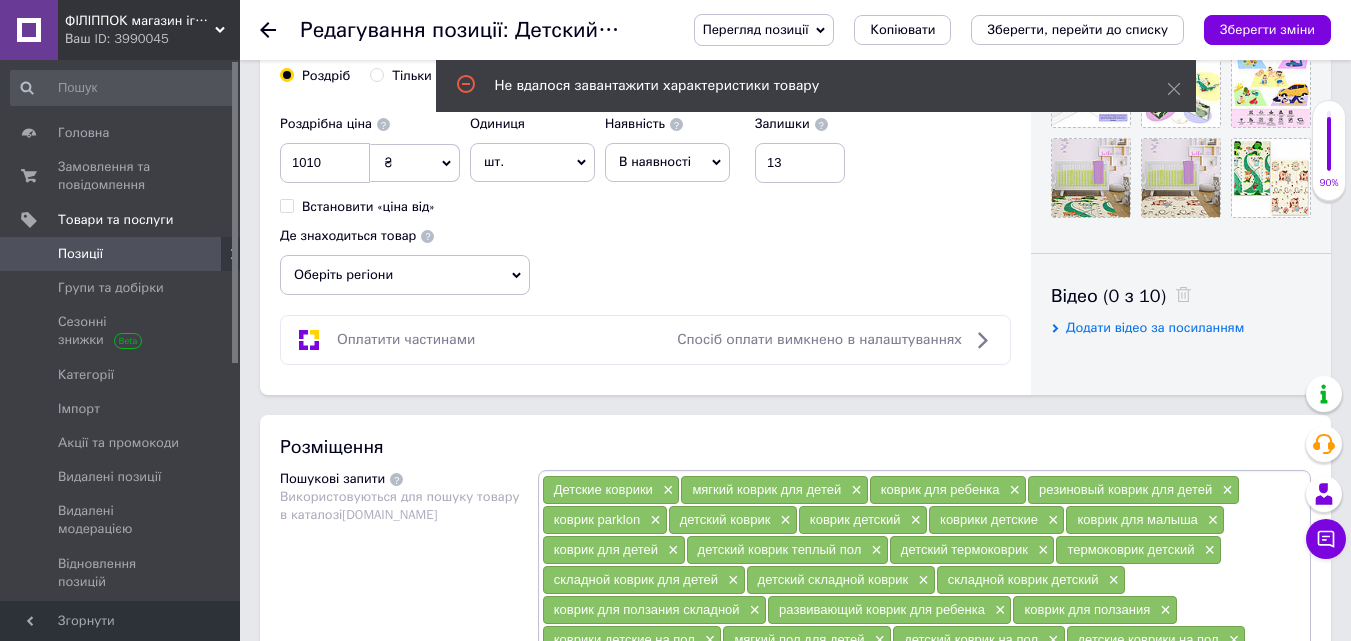scroll, scrollTop: 800, scrollLeft: 0, axis: vertical 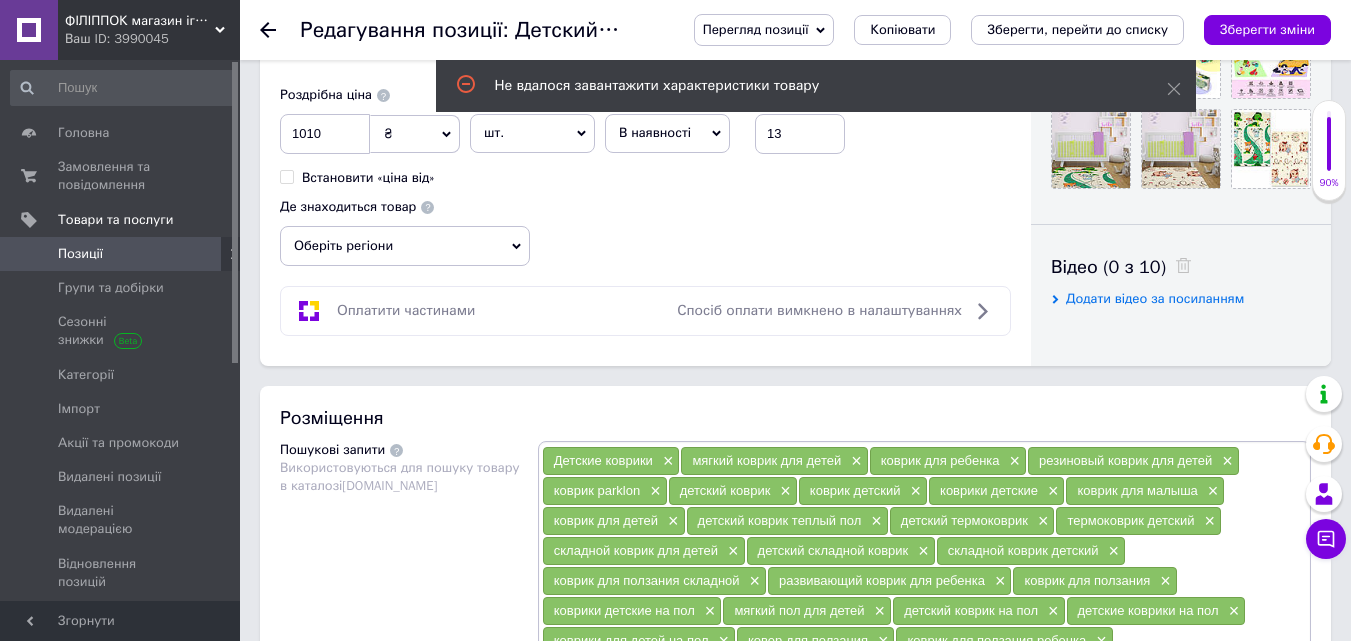 click on "В наявності" at bounding box center [655, 132] 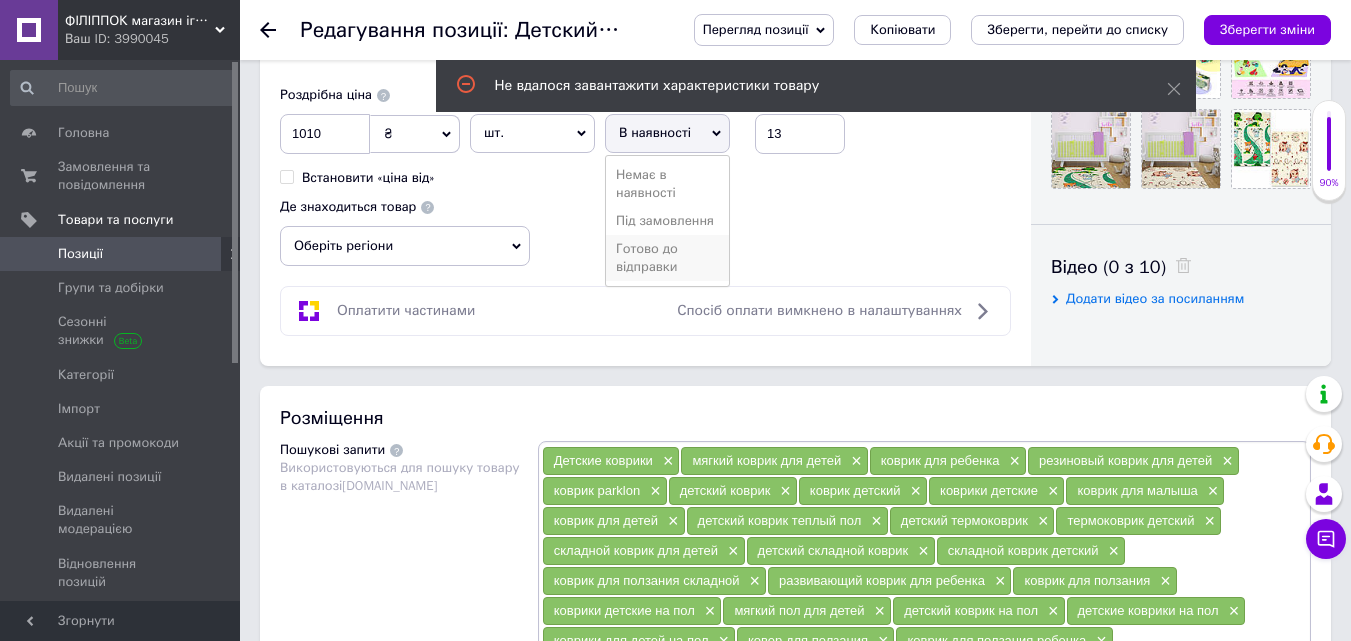 click on "Готово до відправки" at bounding box center [667, 258] 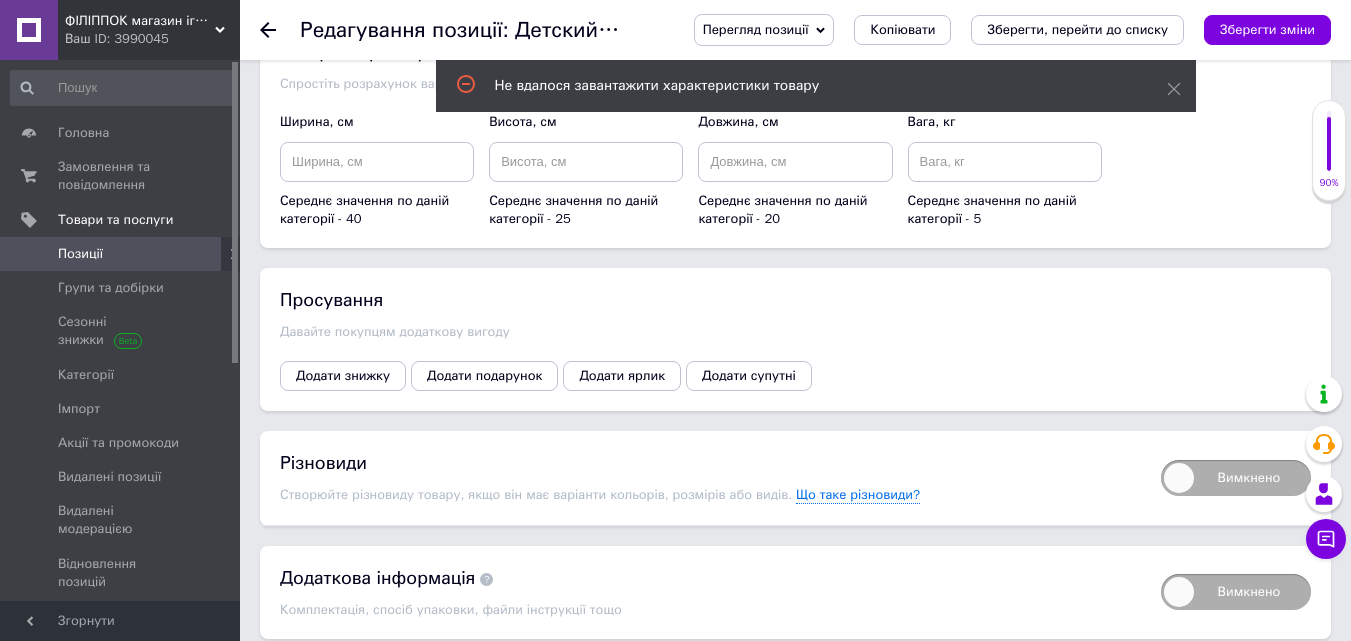 scroll, scrollTop: 2100, scrollLeft: 0, axis: vertical 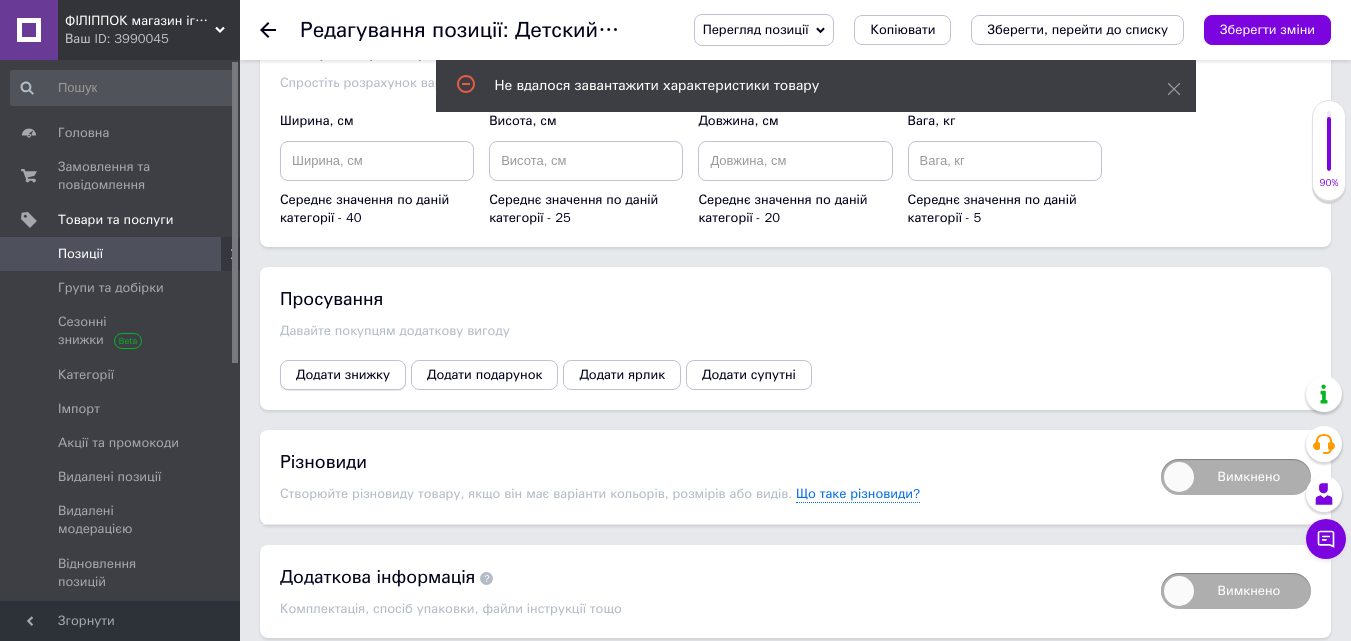 click on "Додати знижку" at bounding box center (343, 375) 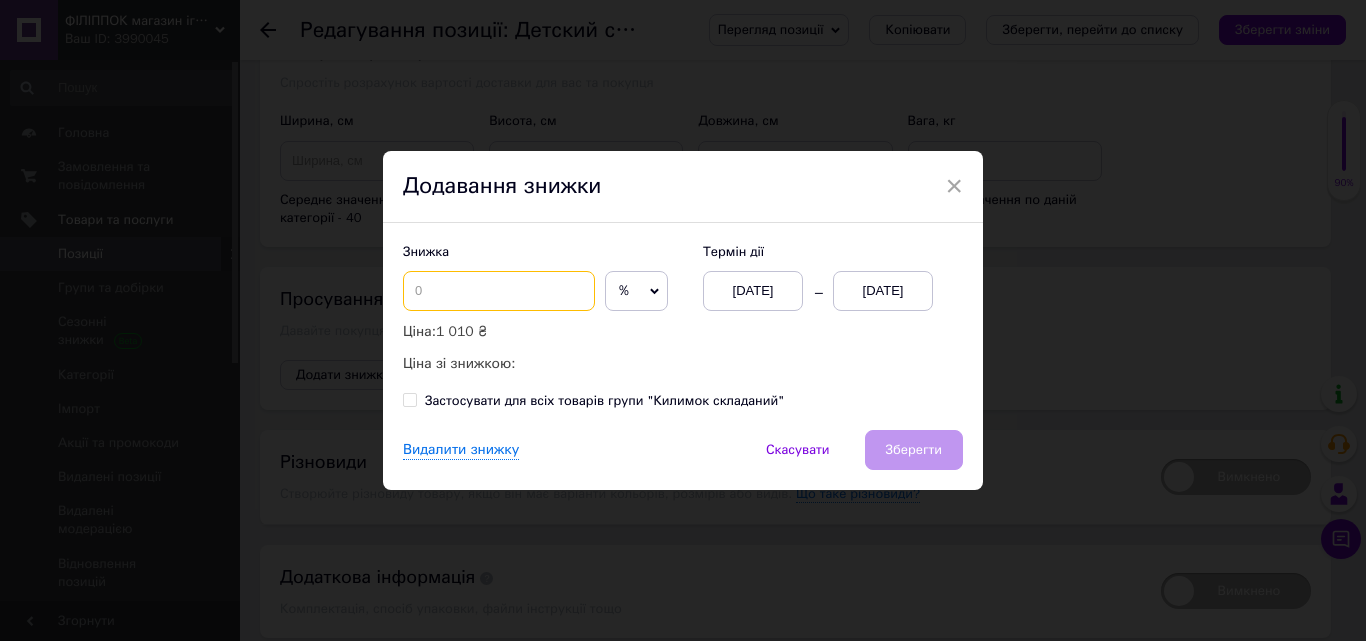 click at bounding box center [499, 291] 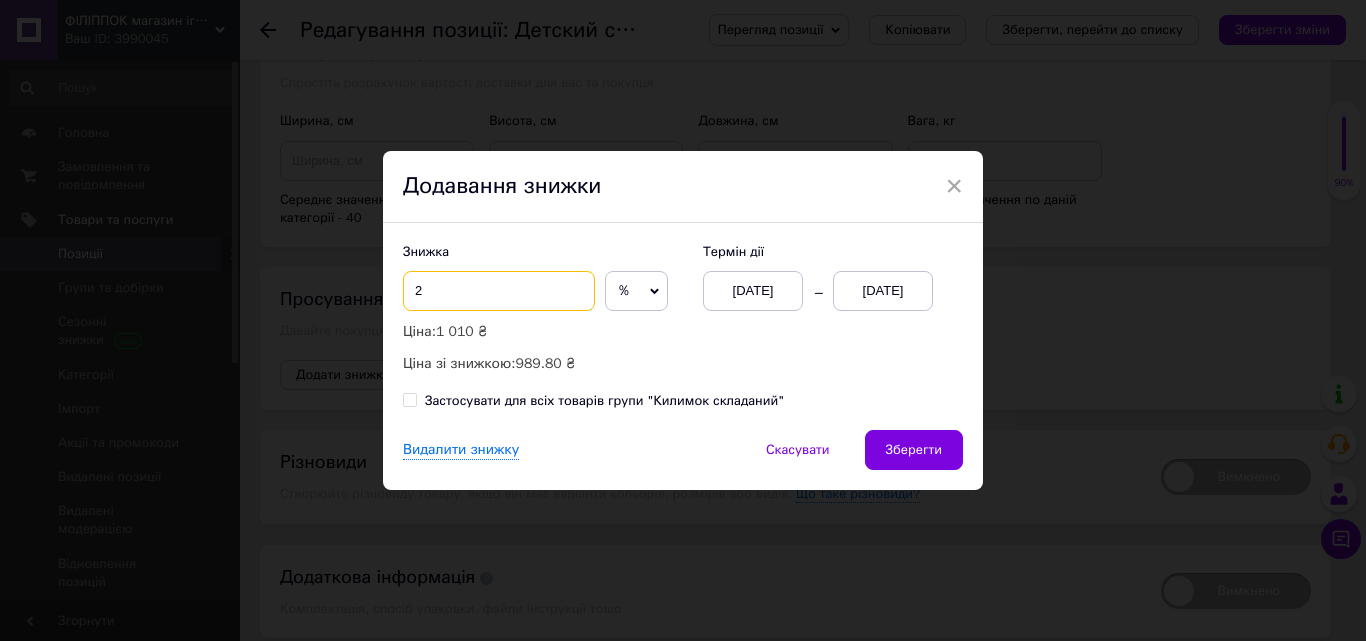 type on "2" 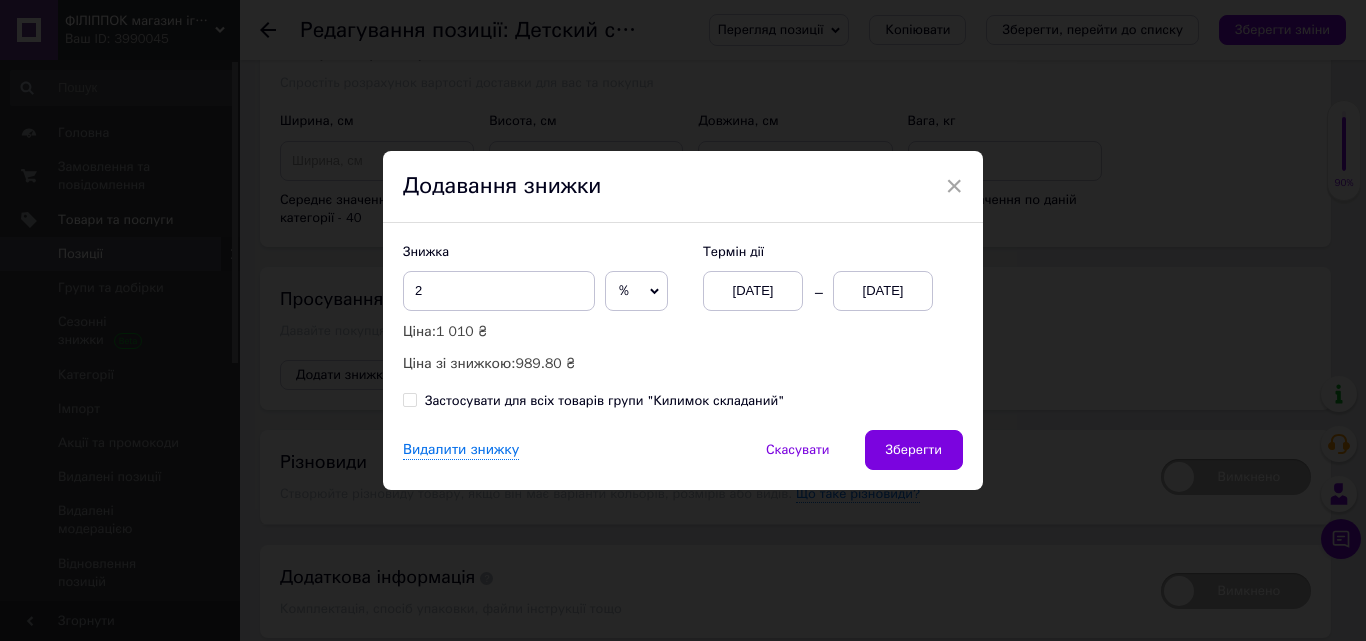 click on "13.07.2025" at bounding box center (883, 291) 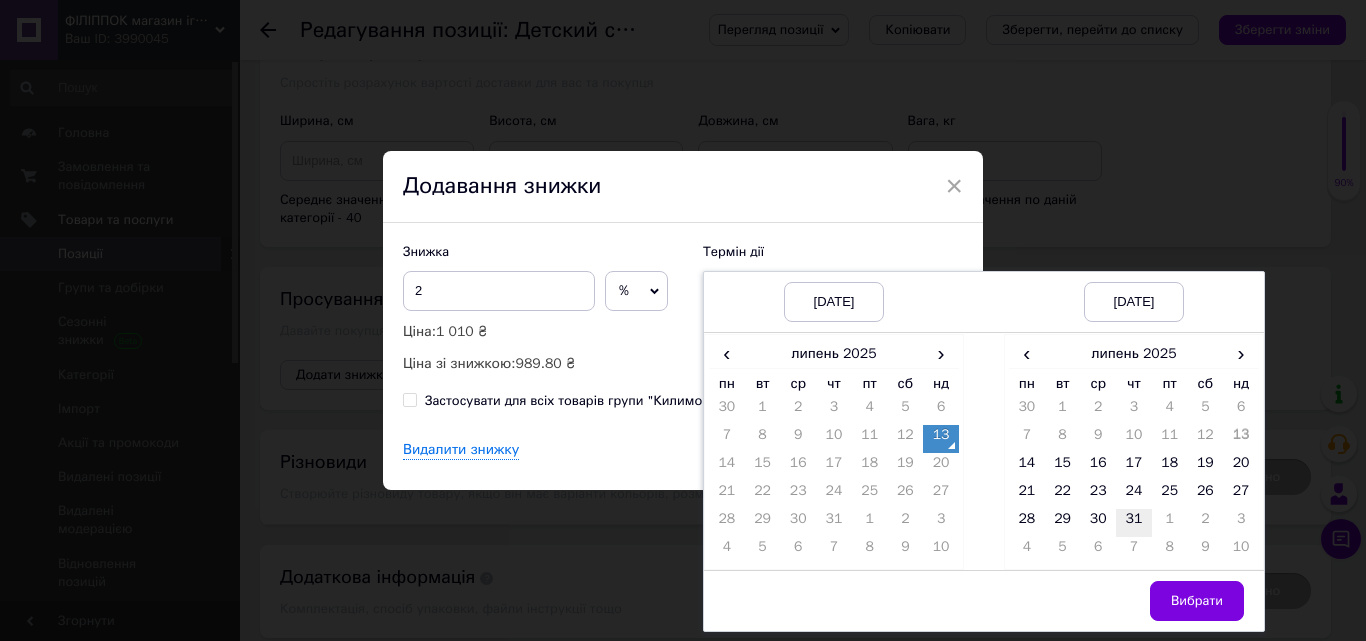 click on "31" at bounding box center [1134, 523] 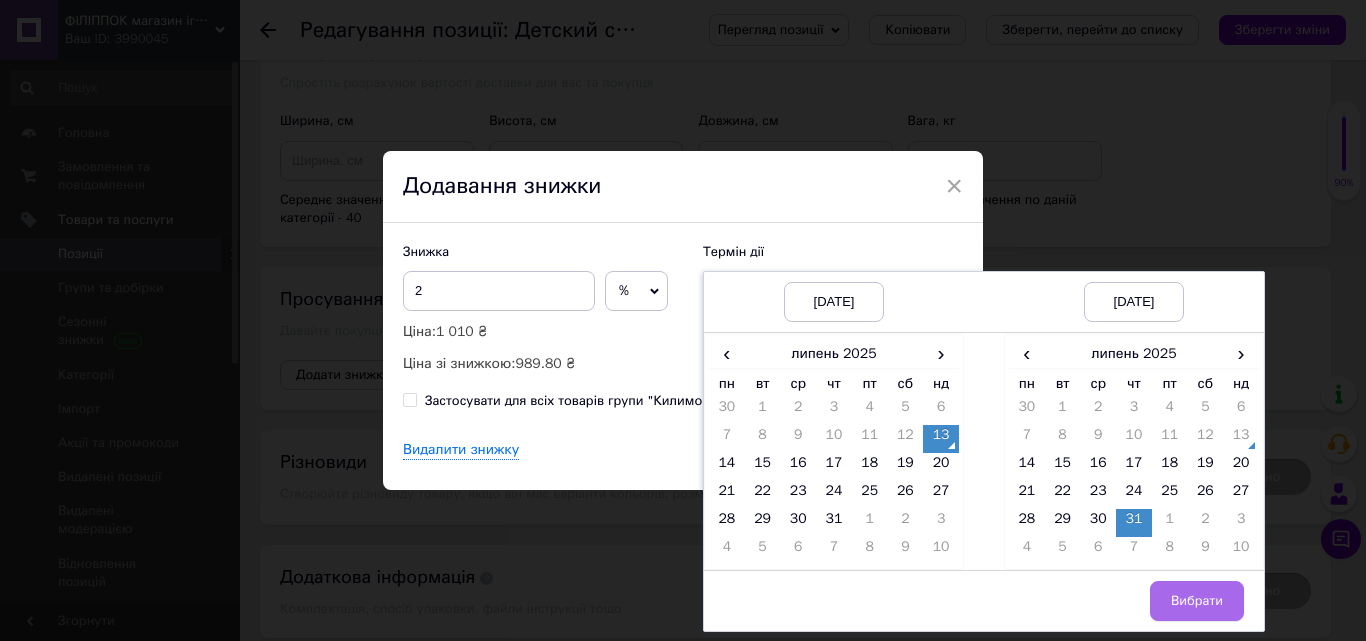 click on "Вибрати" at bounding box center [1197, 601] 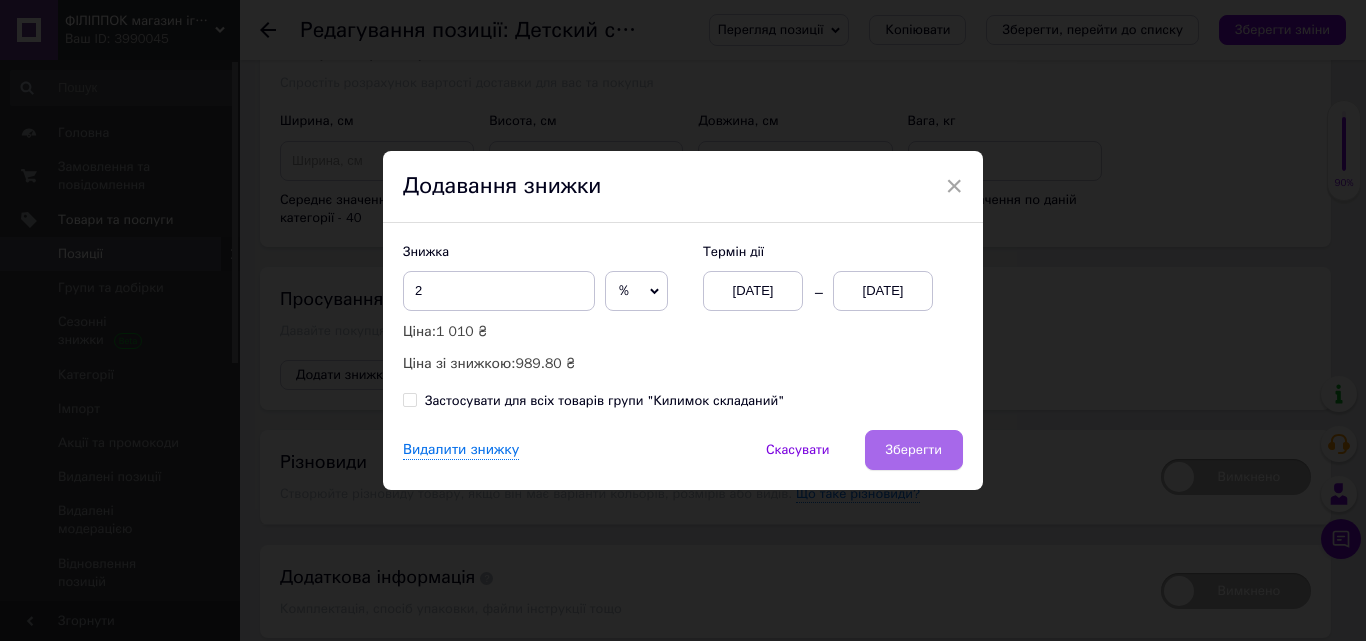 click on "Зберегти" at bounding box center [914, 450] 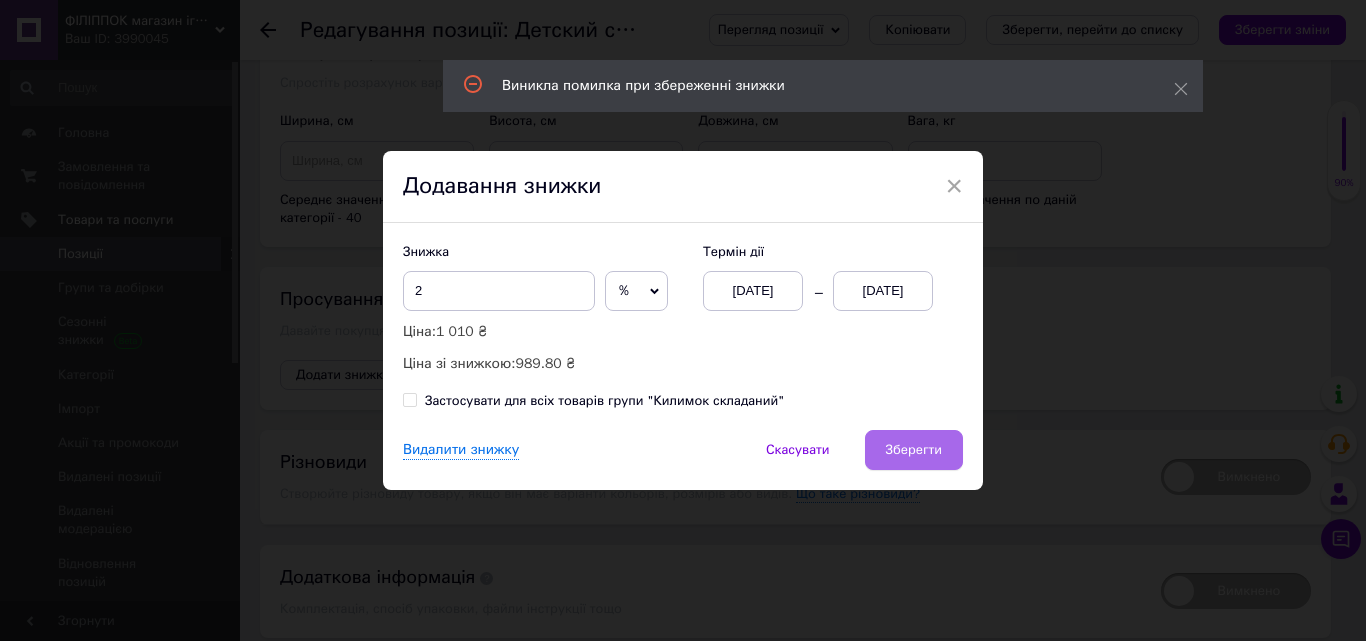 click on "Зберегти" at bounding box center [914, 450] 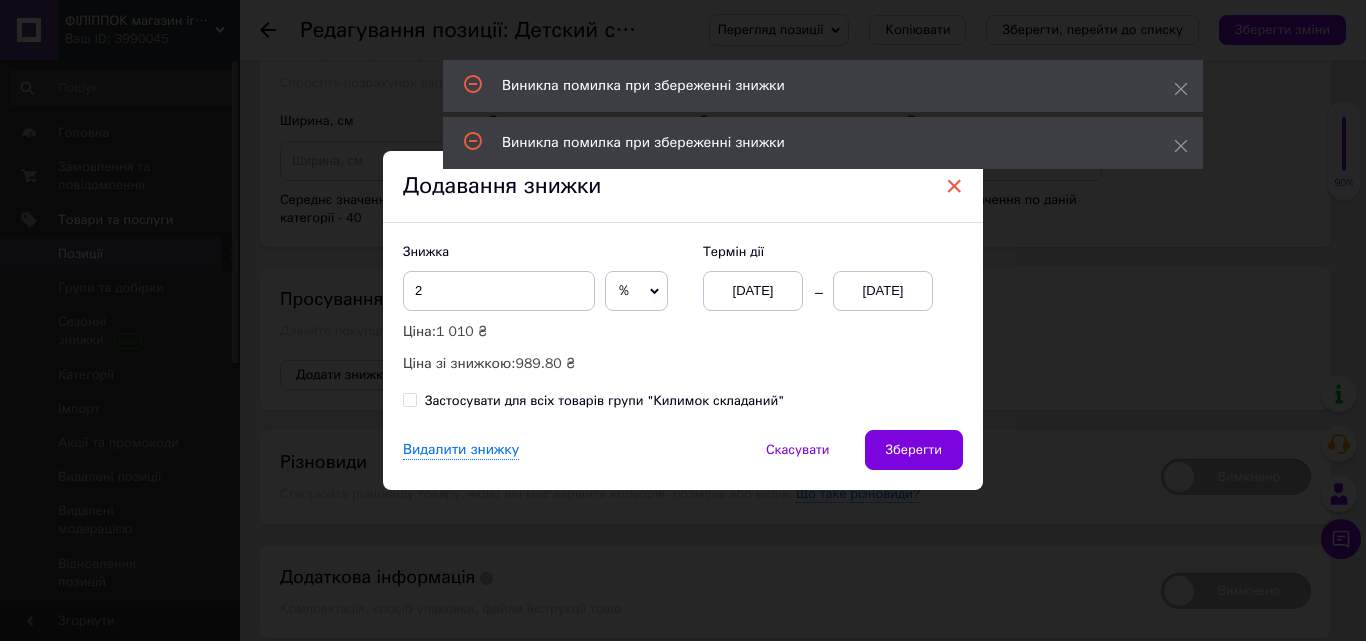 click on "×" at bounding box center (954, 186) 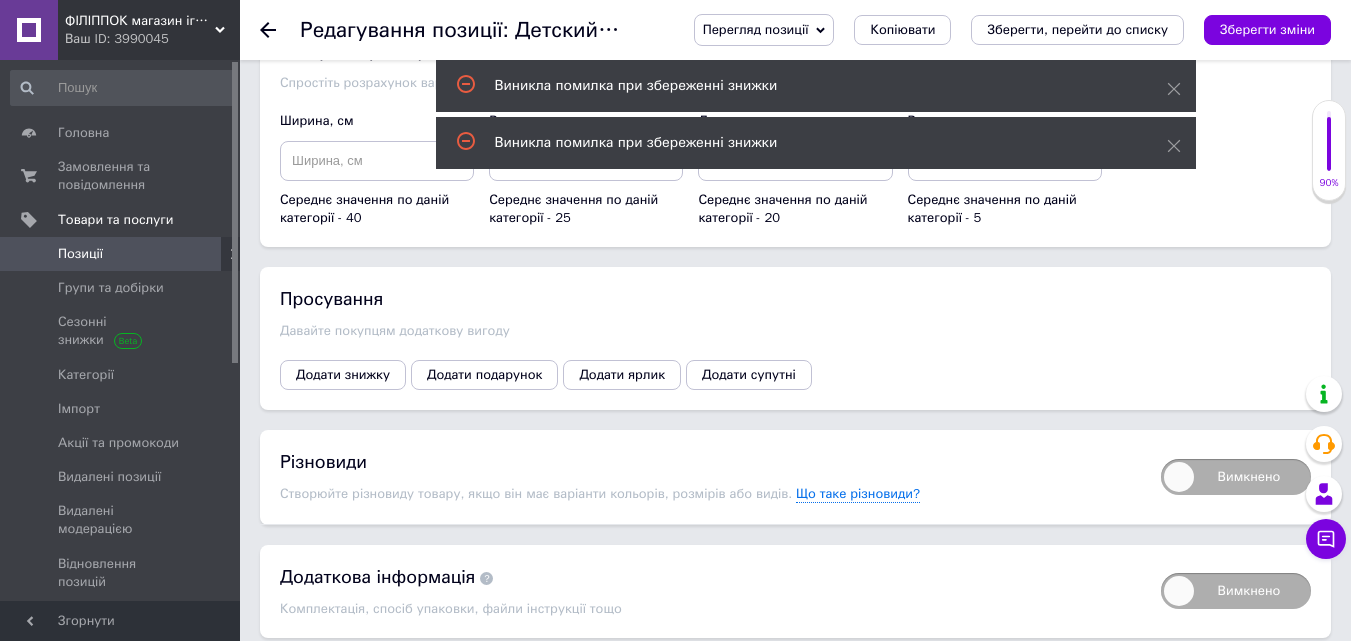 click 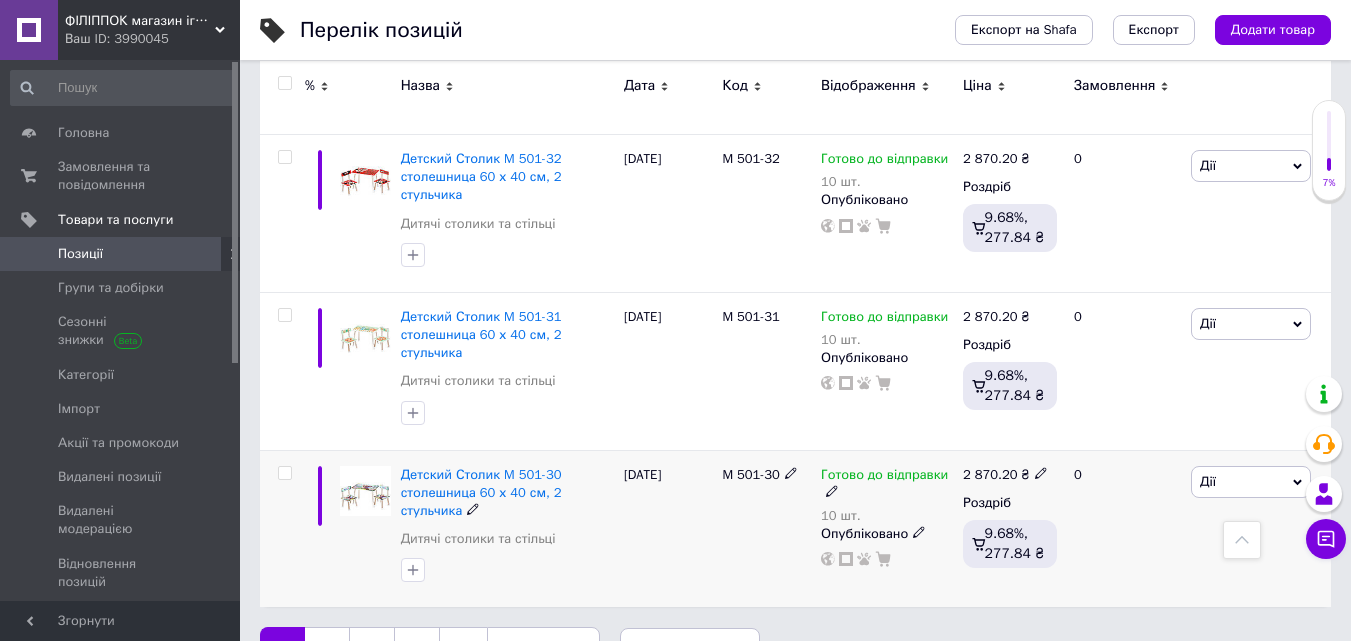scroll, scrollTop: 2867, scrollLeft: 0, axis: vertical 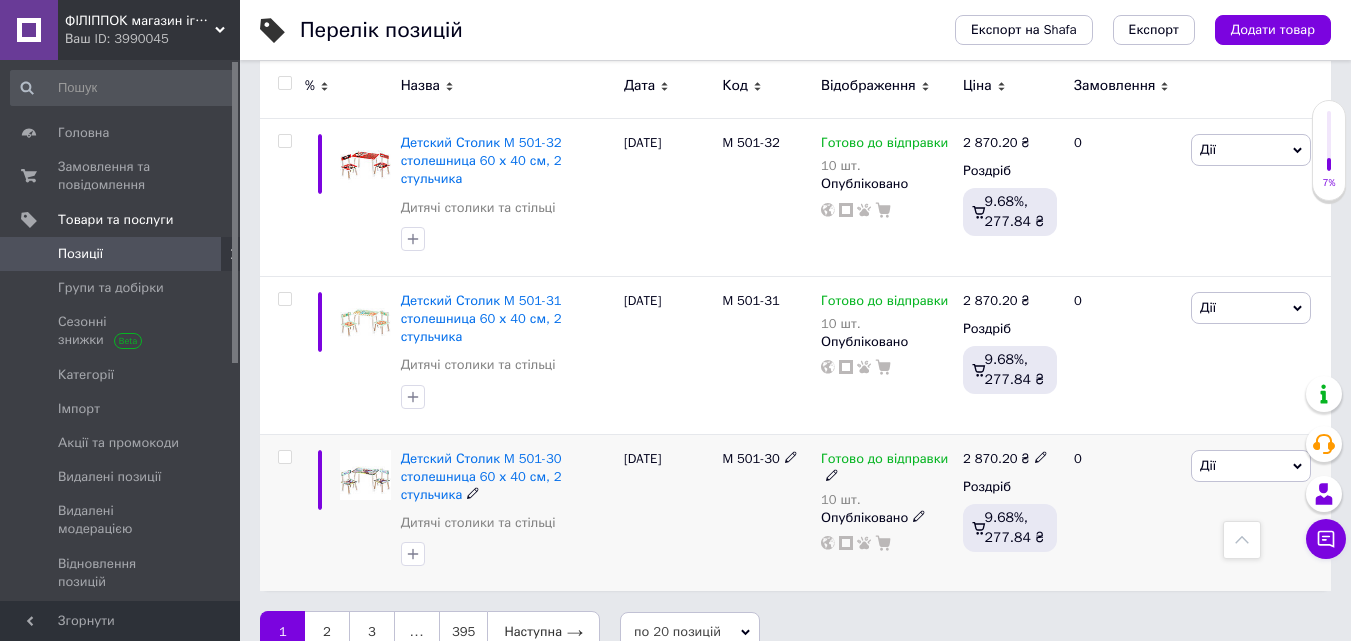 click at bounding box center (284, 457) 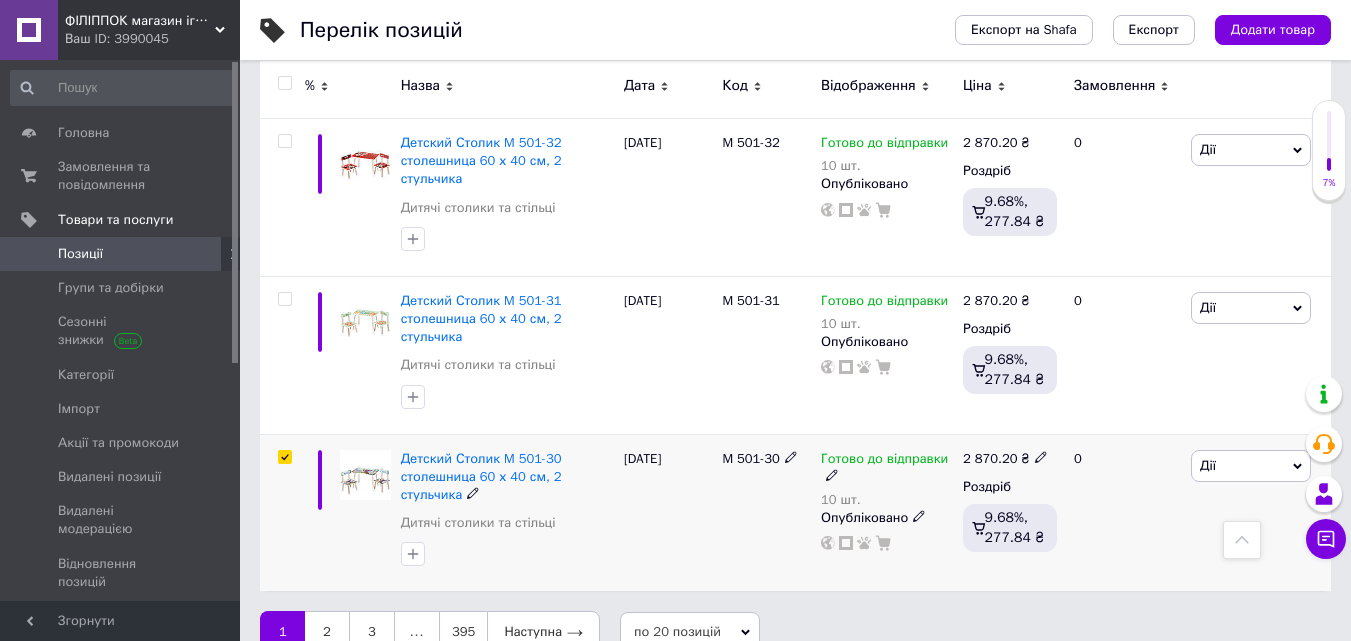 checkbox on "true" 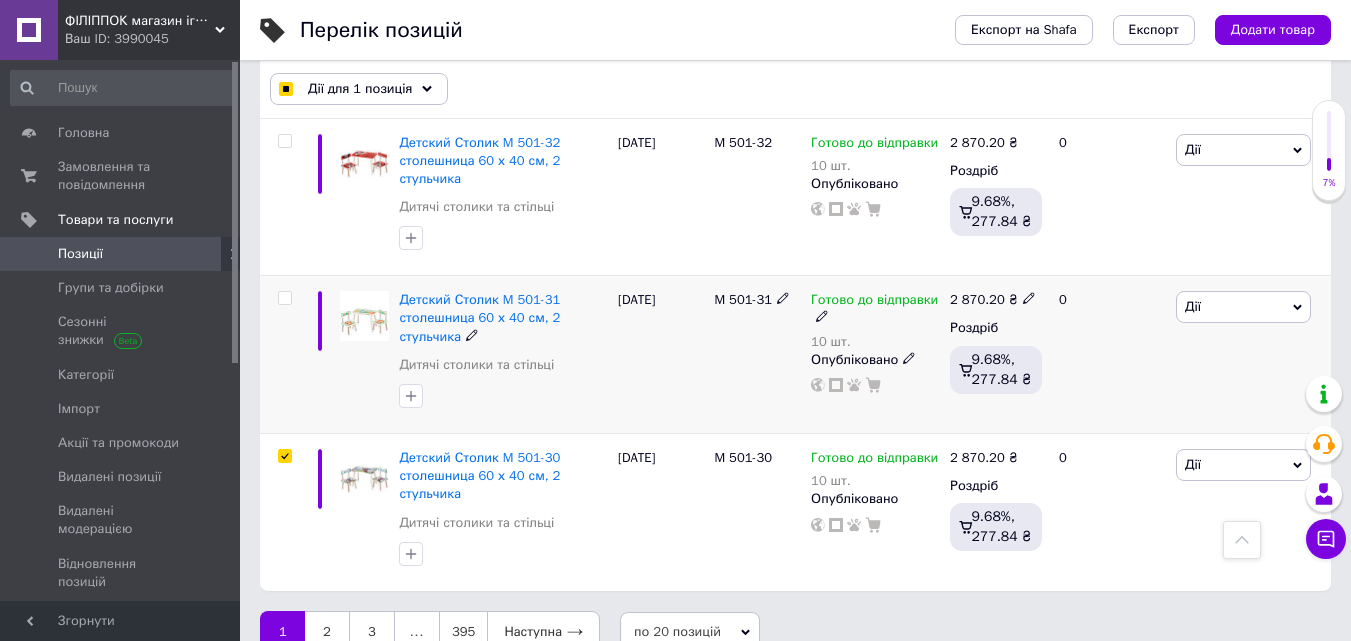 scroll, scrollTop: 2866, scrollLeft: 0, axis: vertical 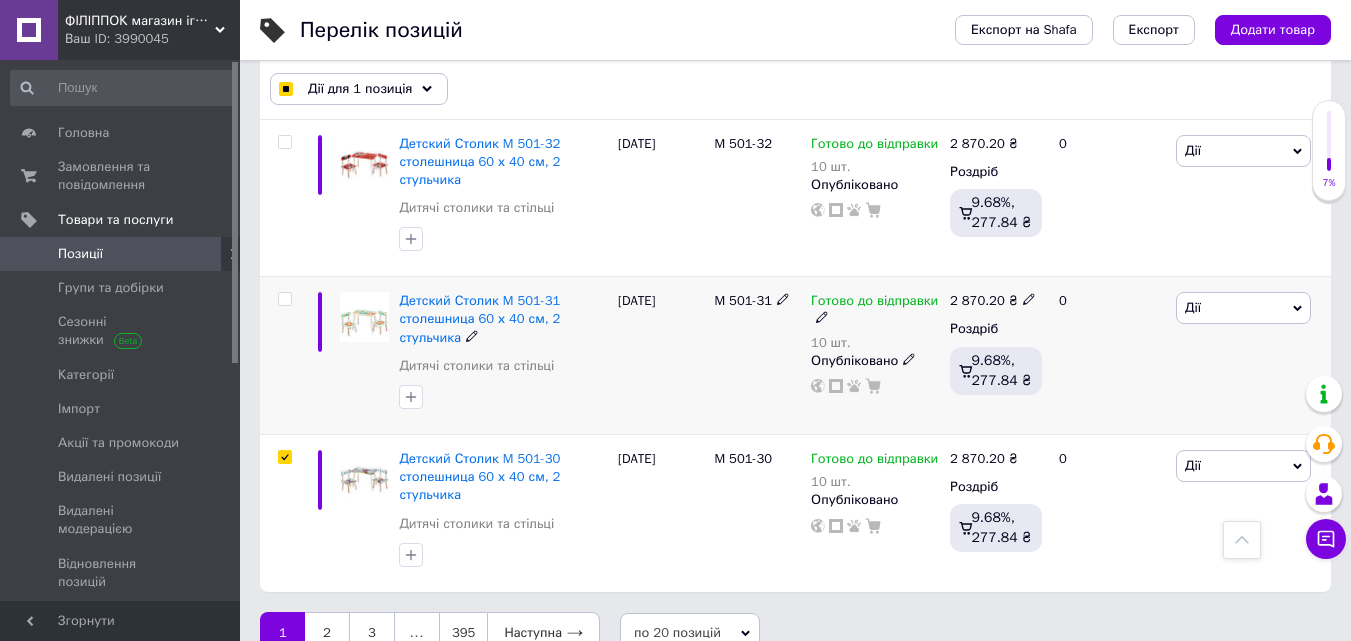 click at bounding box center (285, 299) 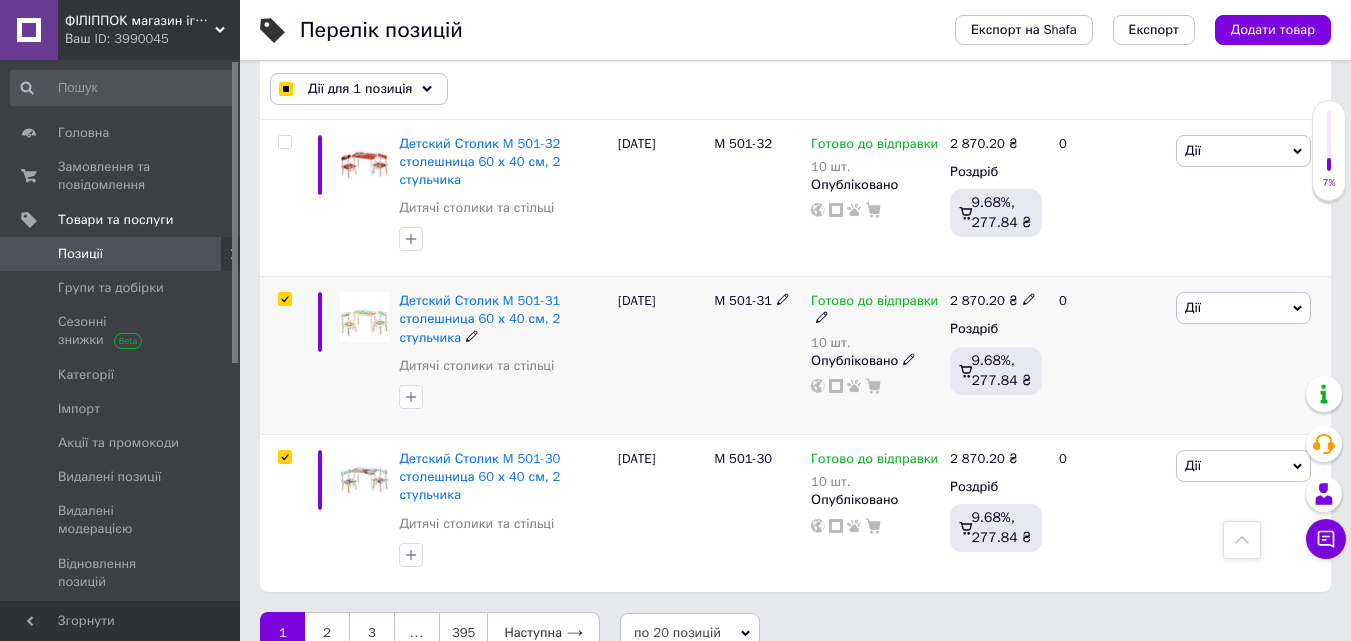 checkbox on "true" 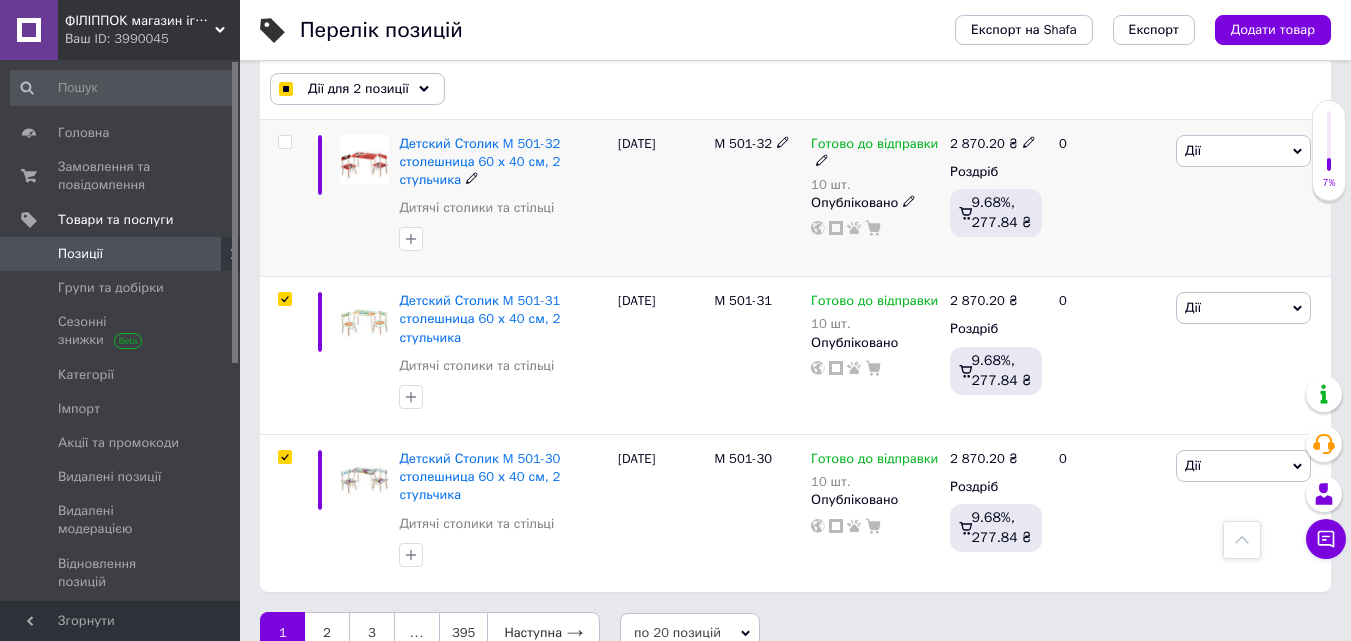 click at bounding box center [284, 142] 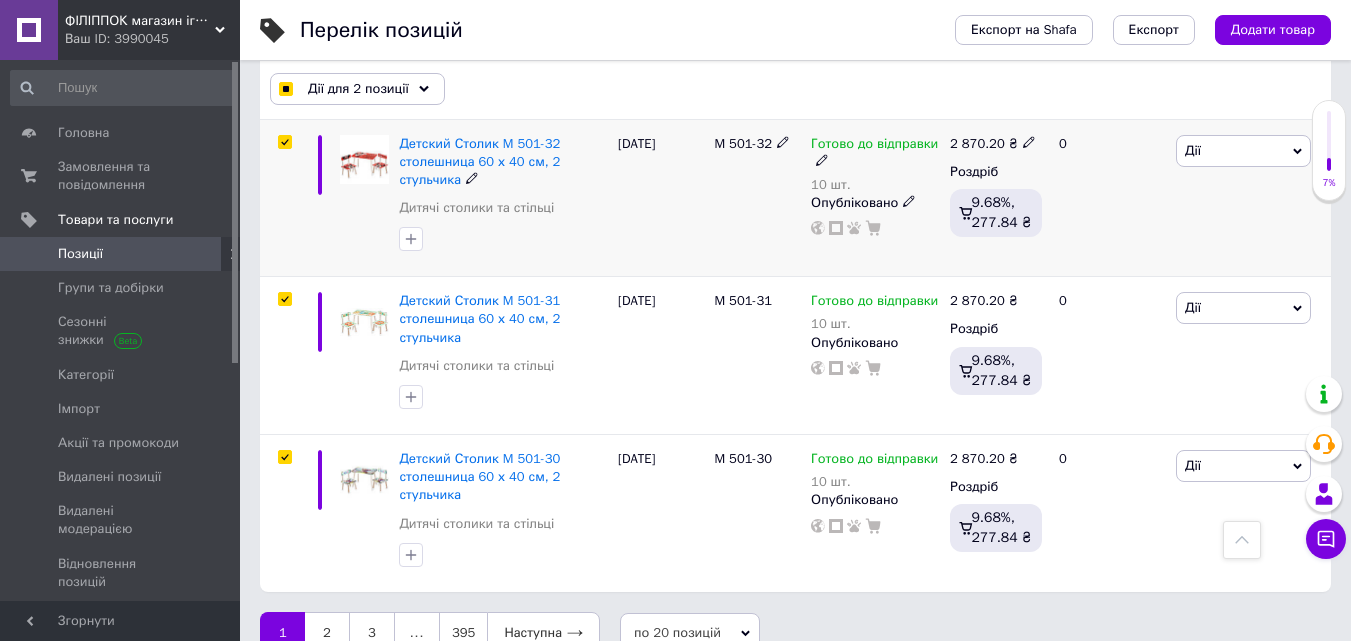 checkbox on "true" 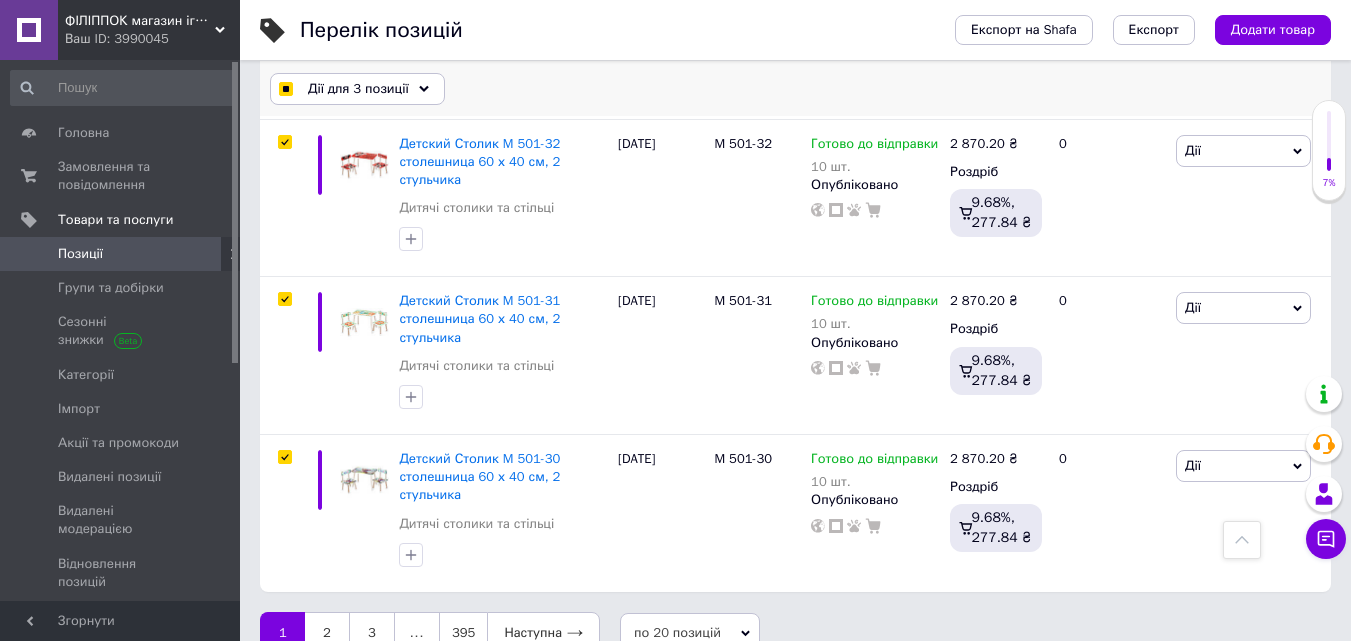click on "Дії для 3 позиції" at bounding box center [358, 89] 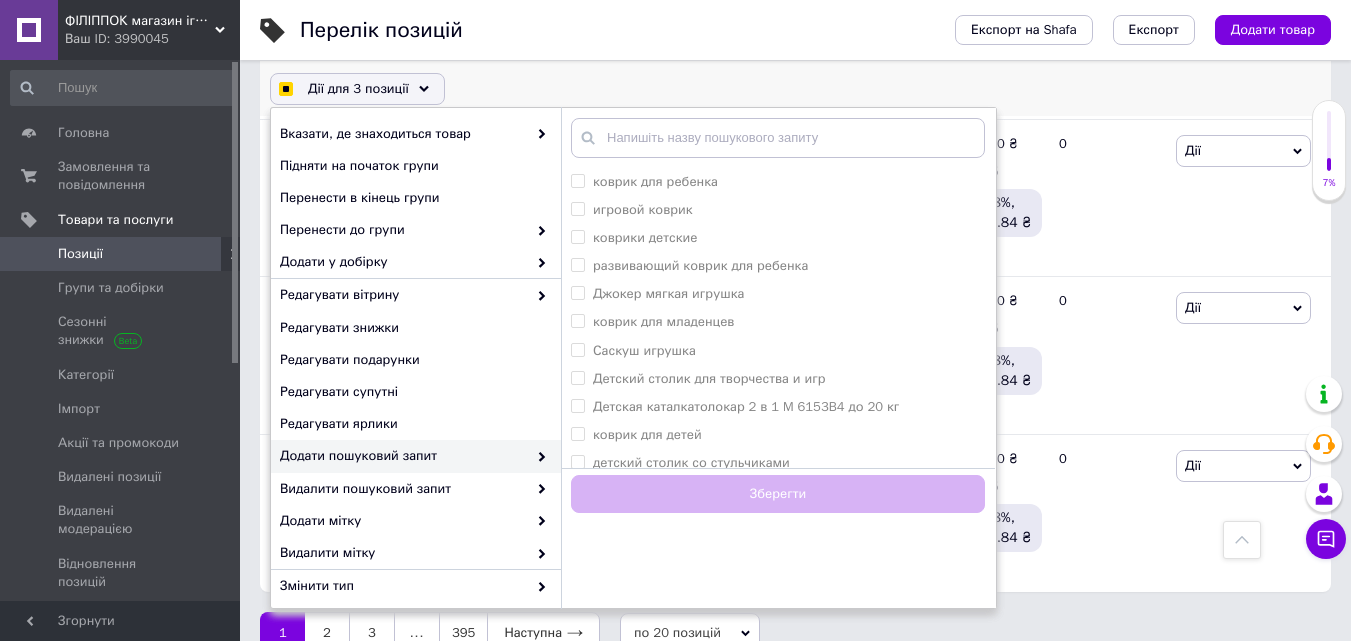 checkbox on "true" 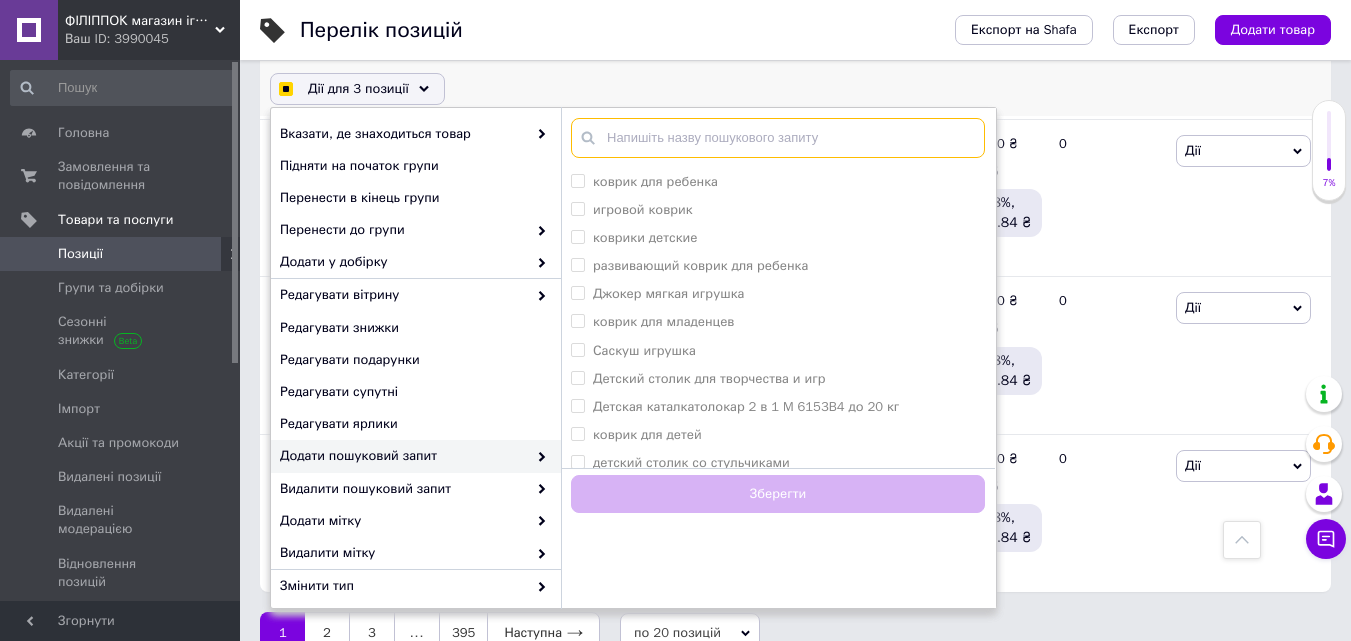 click at bounding box center [778, 138] 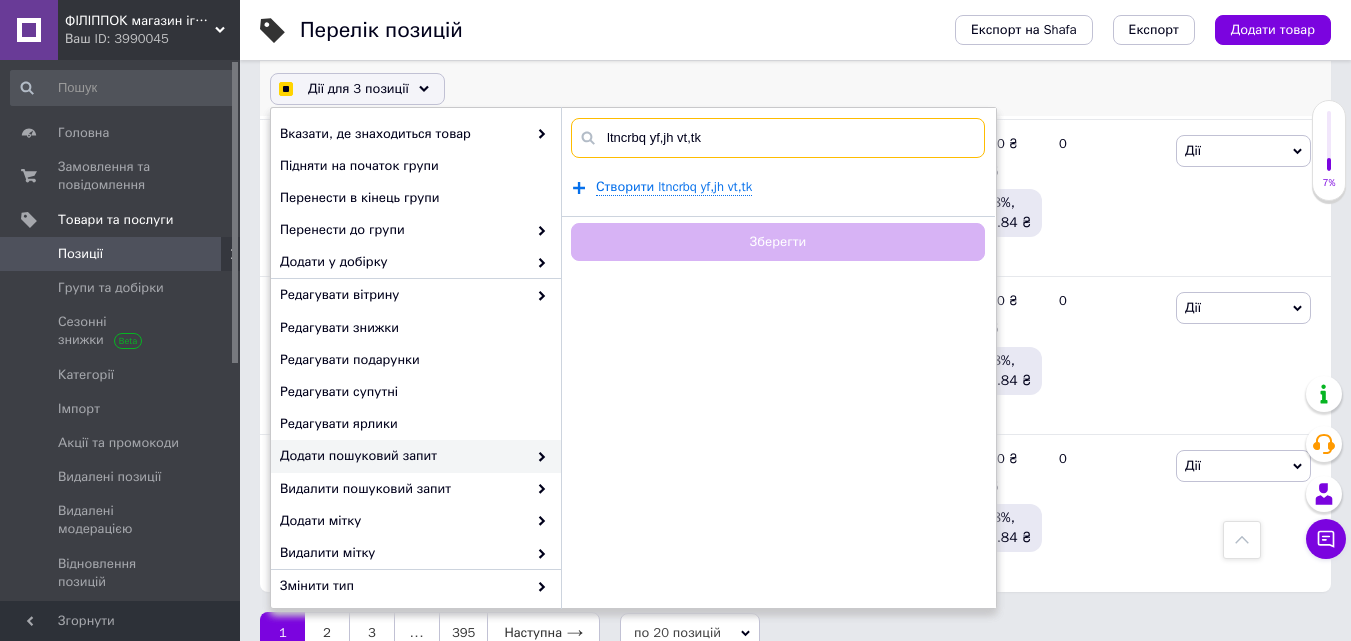type on "ltncrbq yf,jh vt,tkb" 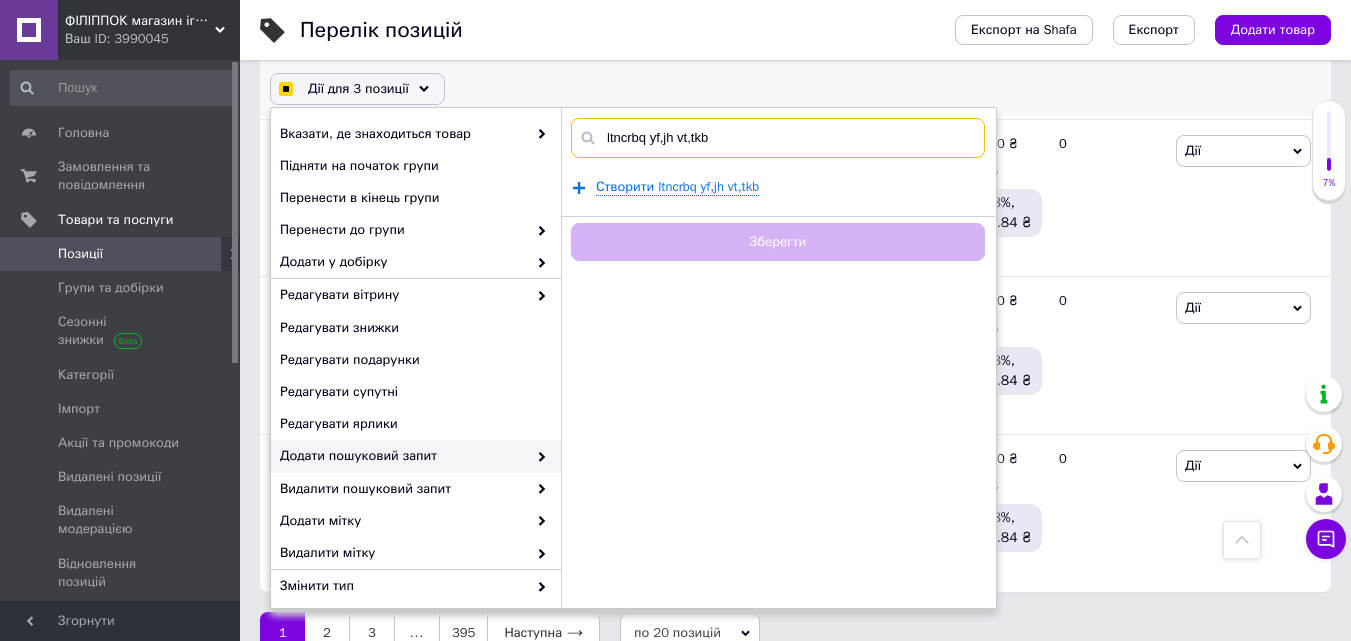 checkbox on "true" 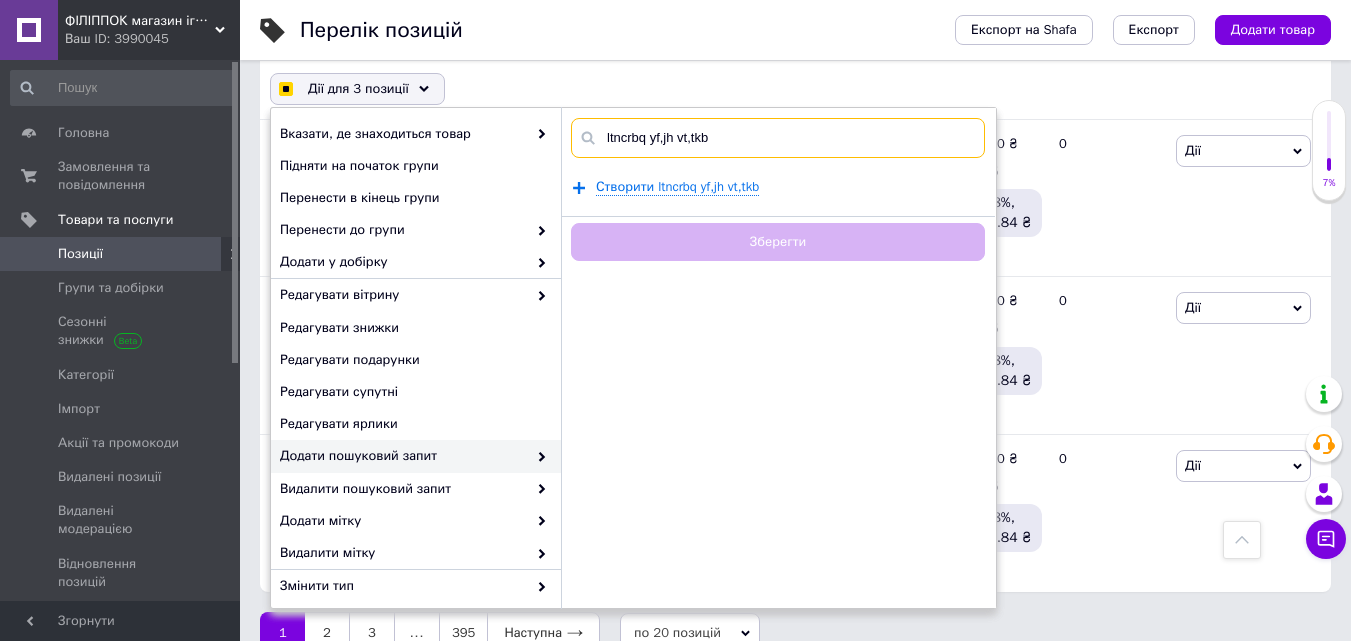 checkbox on "true" 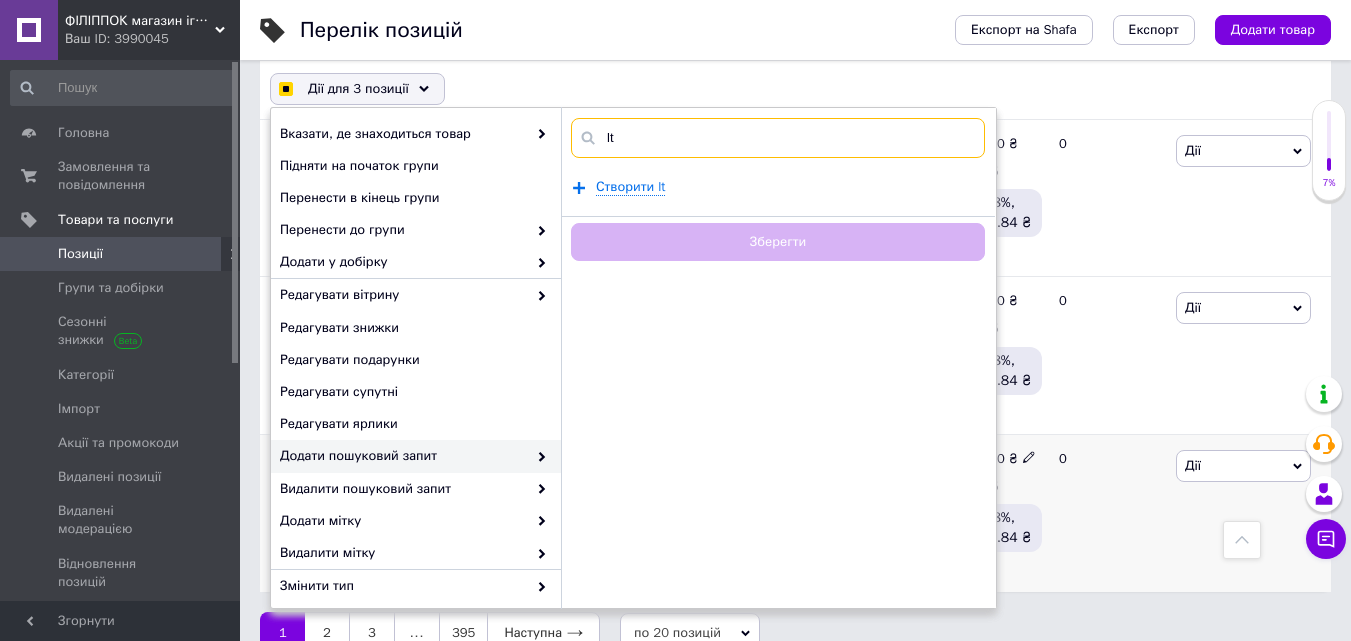 type on "l" 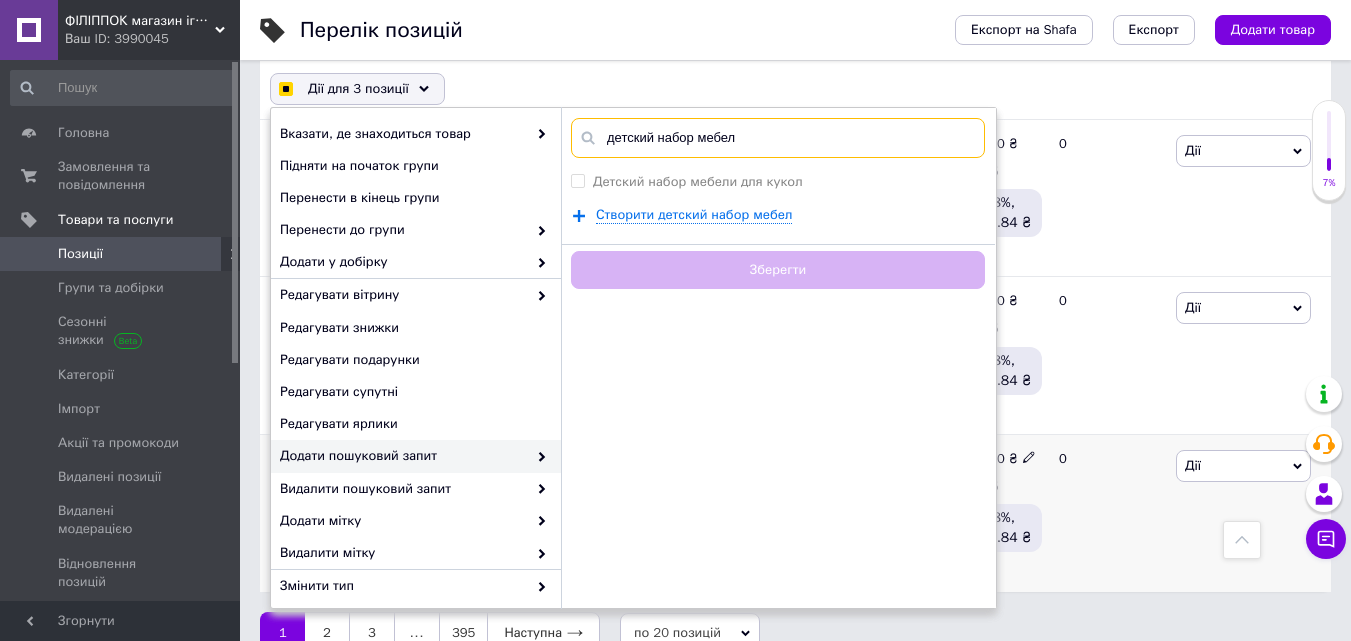 type on "детский набор мебели" 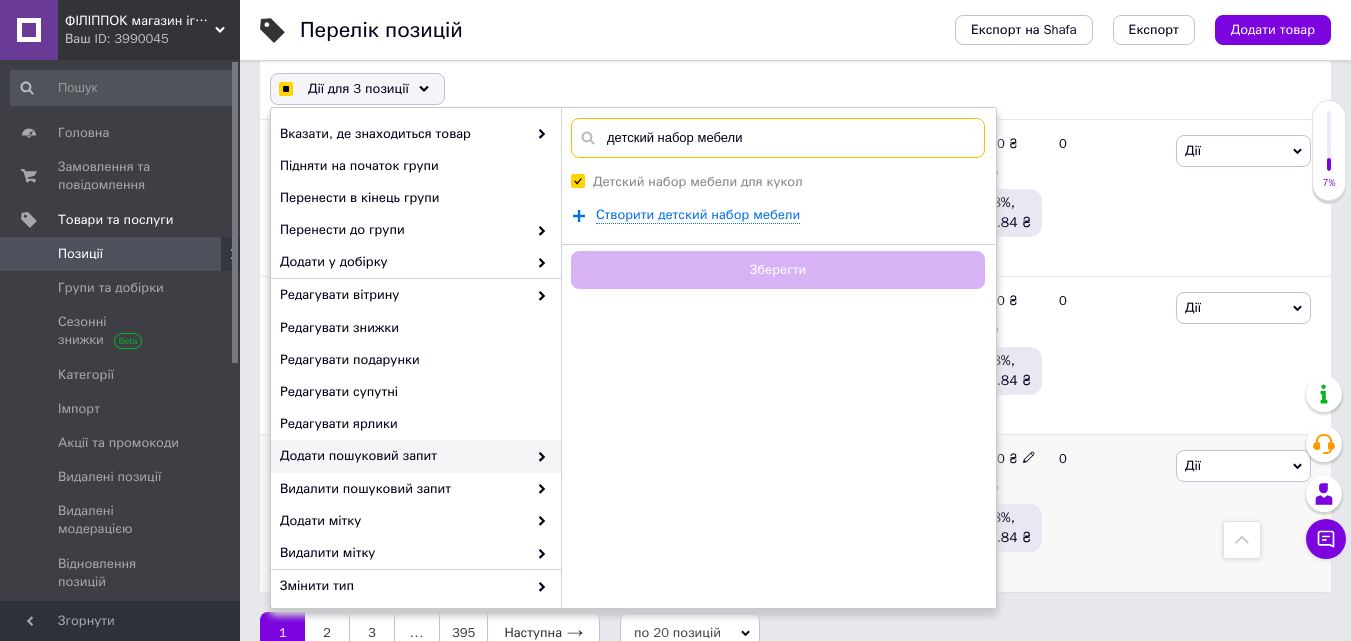checkbox on "true" 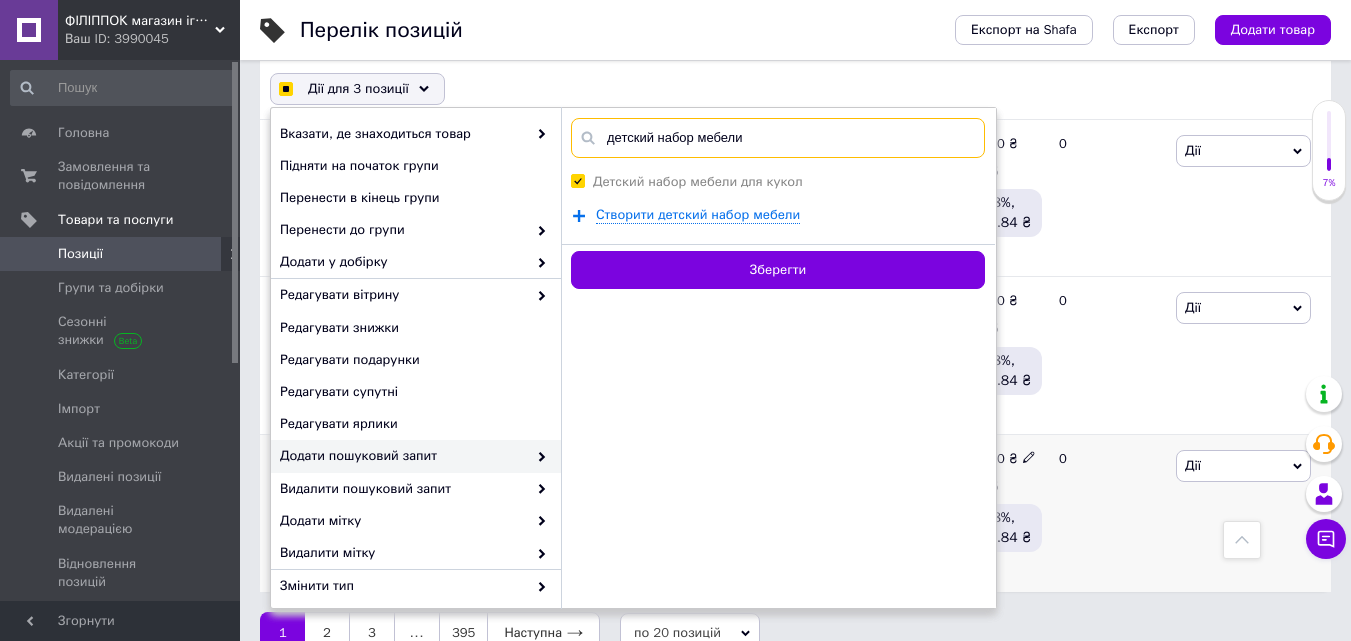 checkbox on "true" 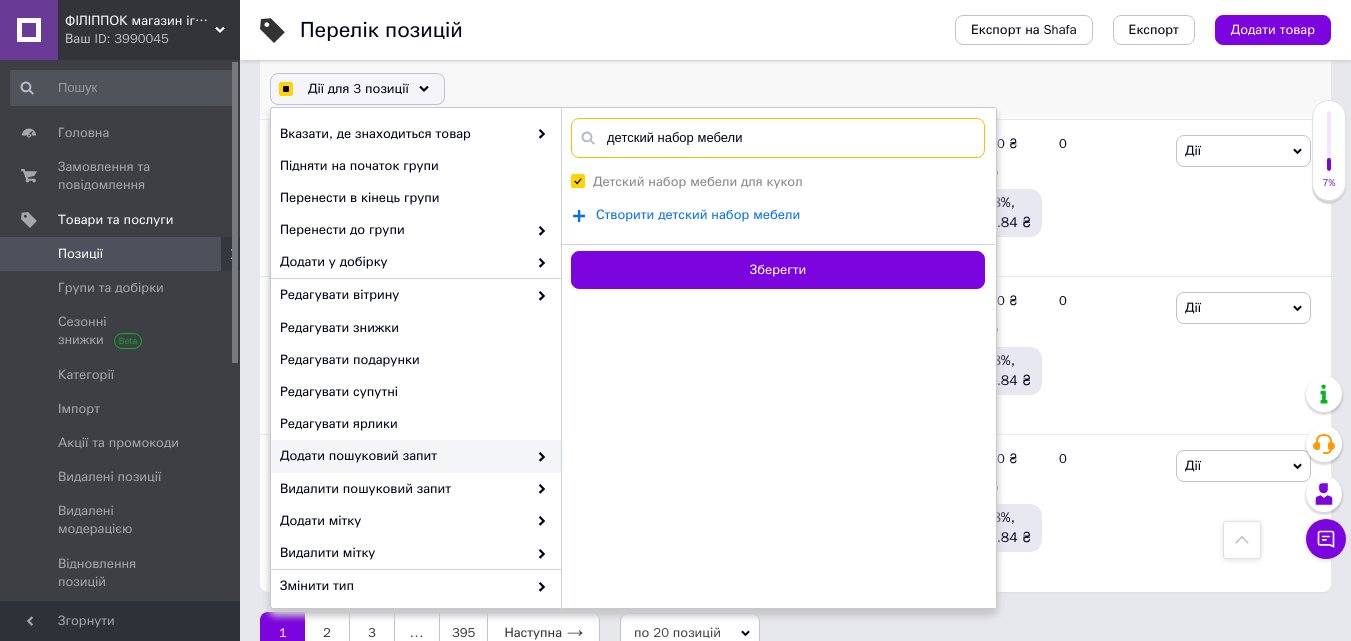type on "детский набор мебели" 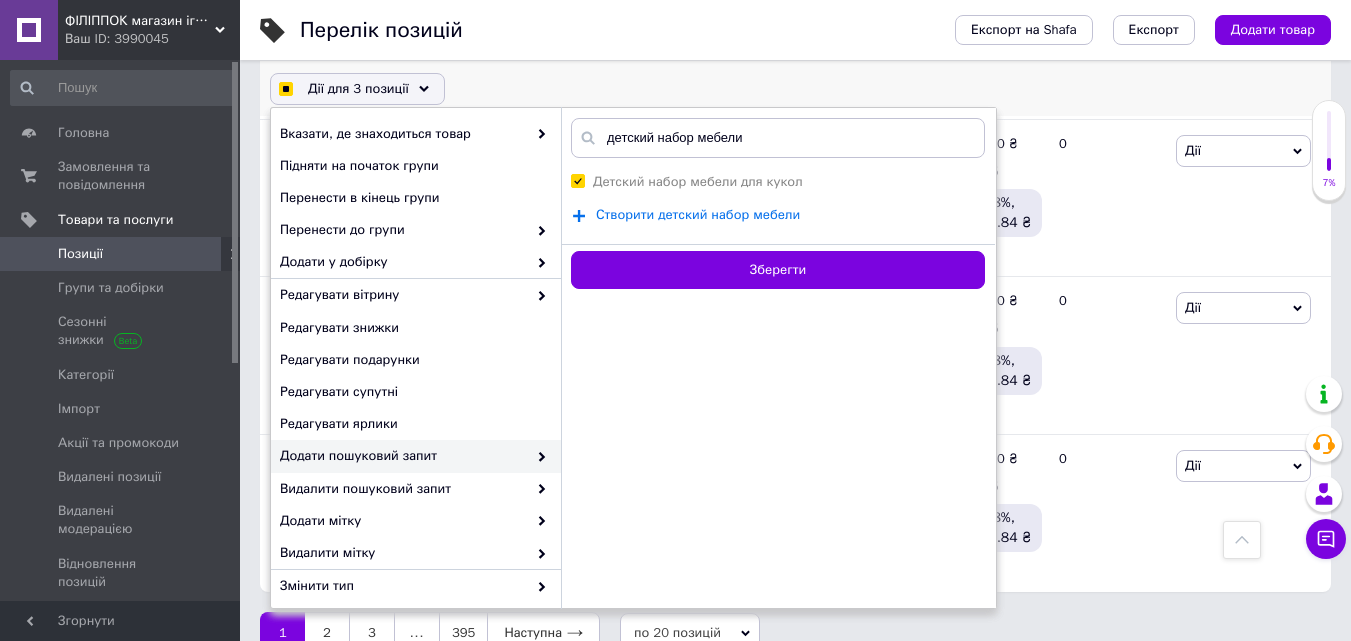 click on "Створити   детский набор мебели" at bounding box center [698, 215] 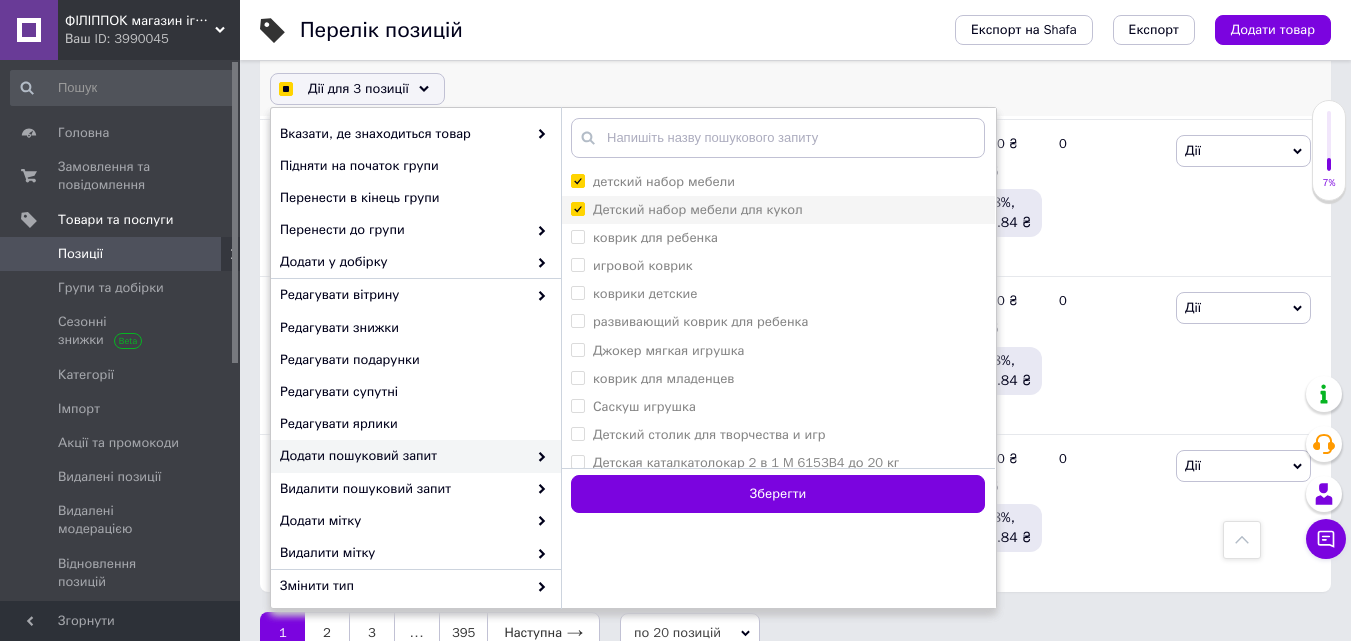 checkbox on "true" 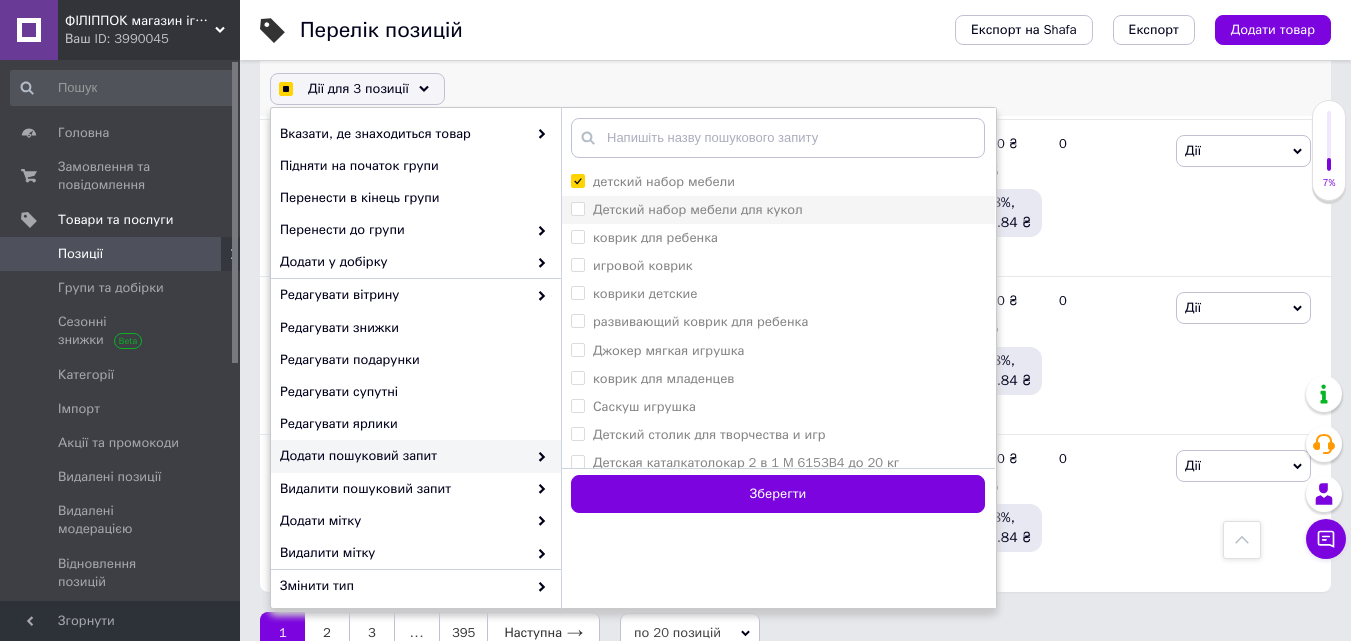 checkbox on "false" 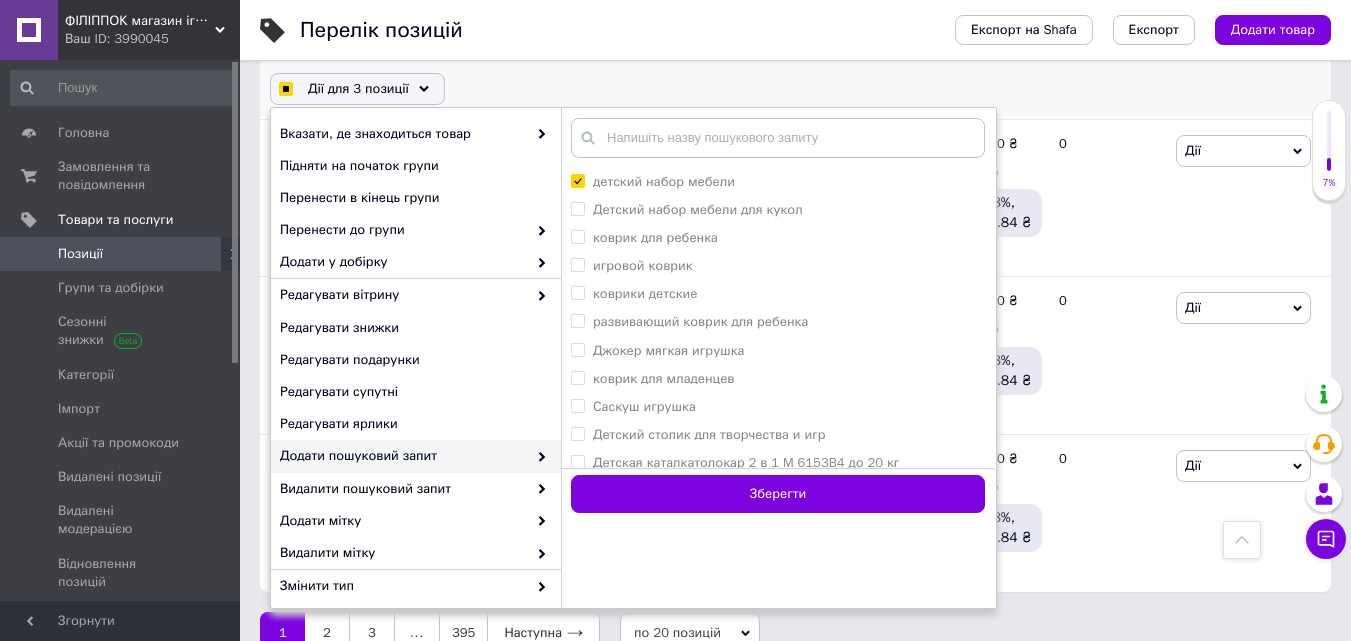 checkbox on "true" 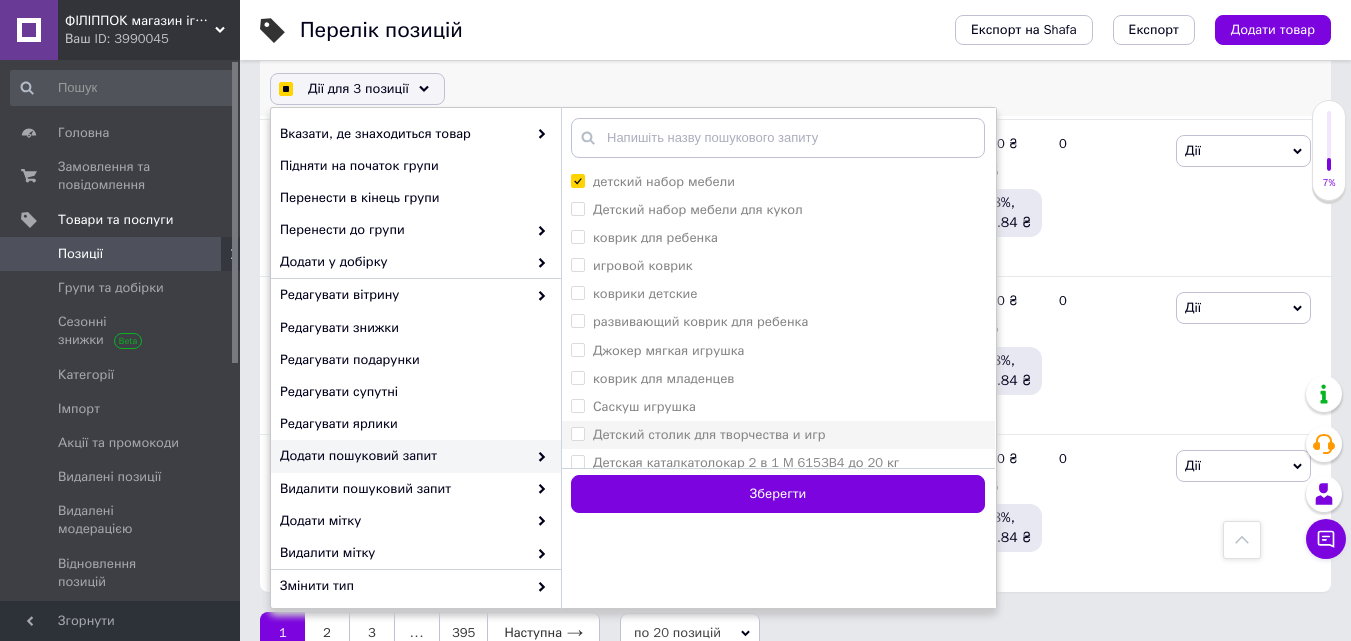 click on "Детский столик для творчества и игр" at bounding box center (577, 433) 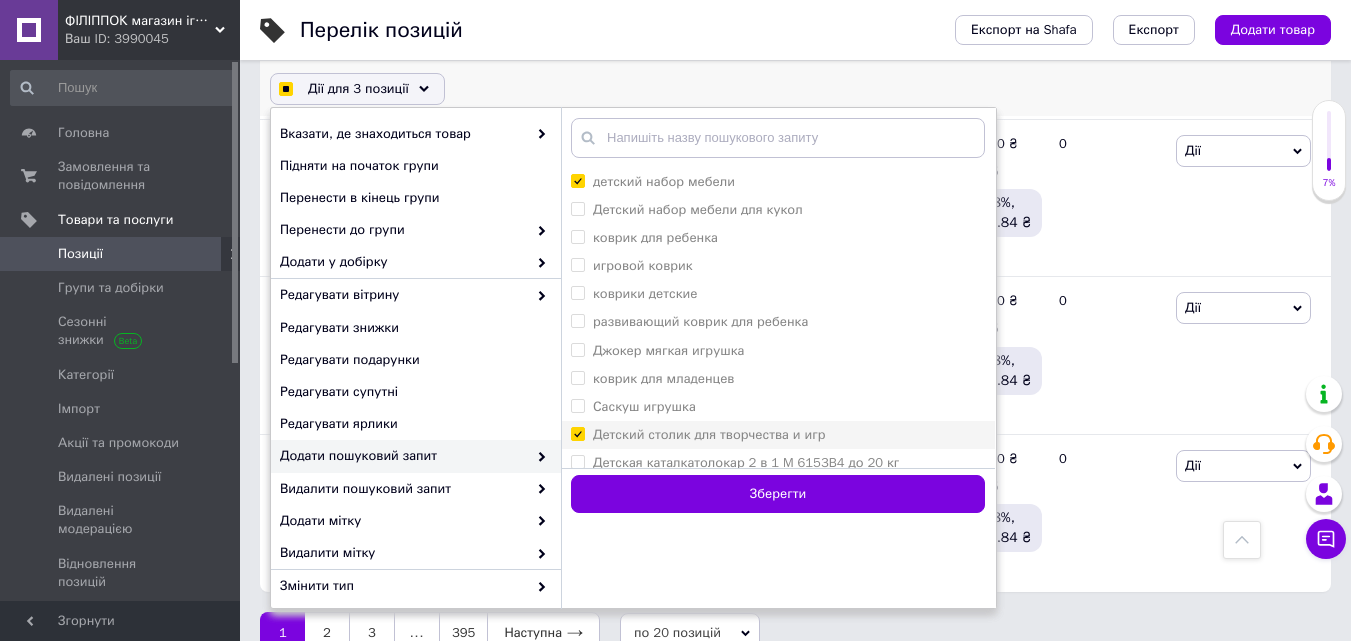 checkbox on "true" 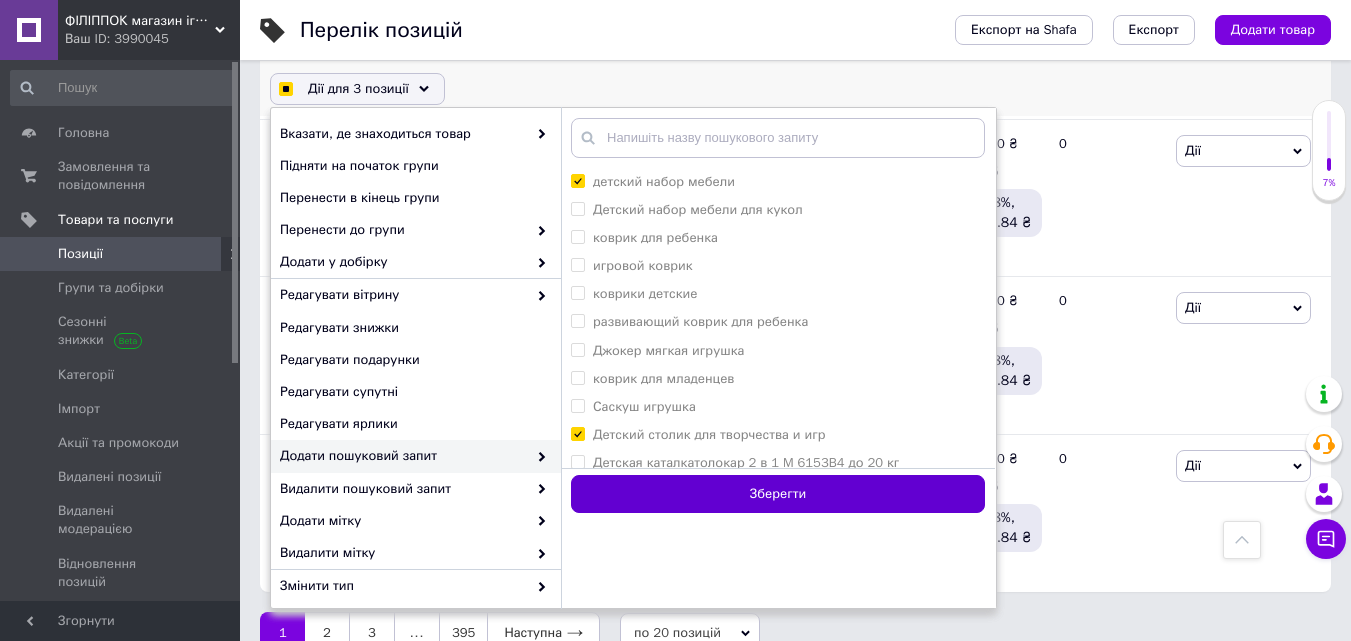 checkbox on "true" 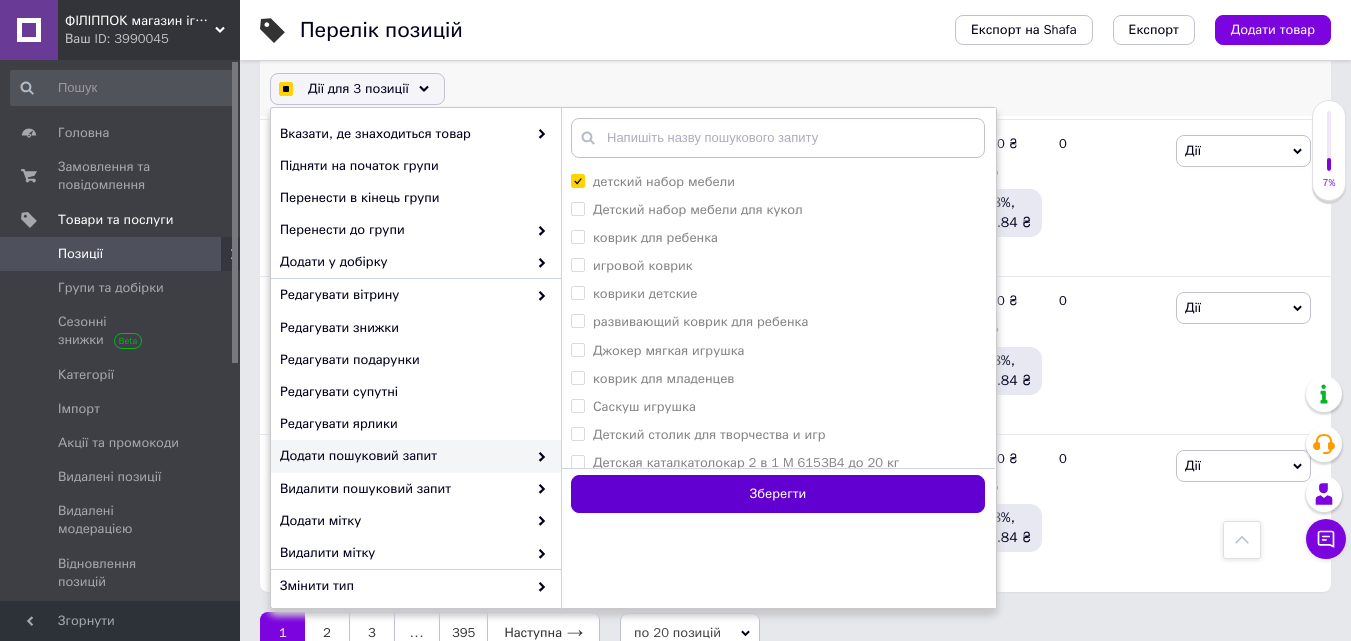 checkbox on "false" 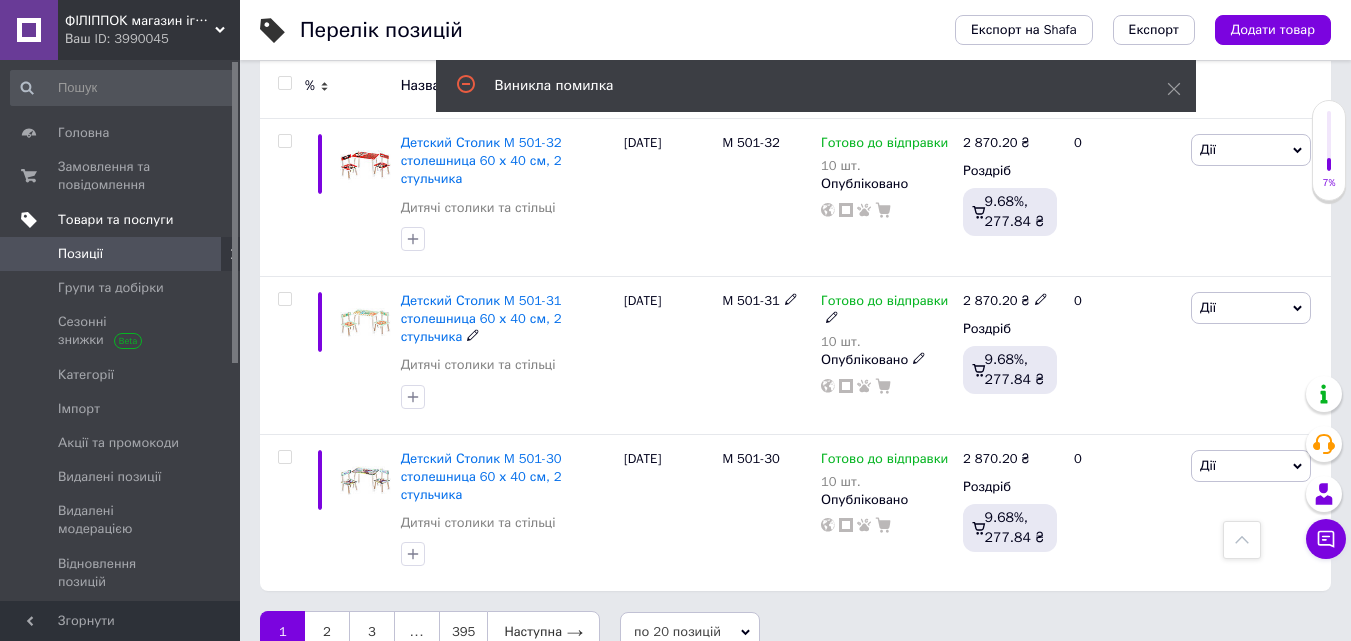 scroll, scrollTop: 2851, scrollLeft: 0, axis: vertical 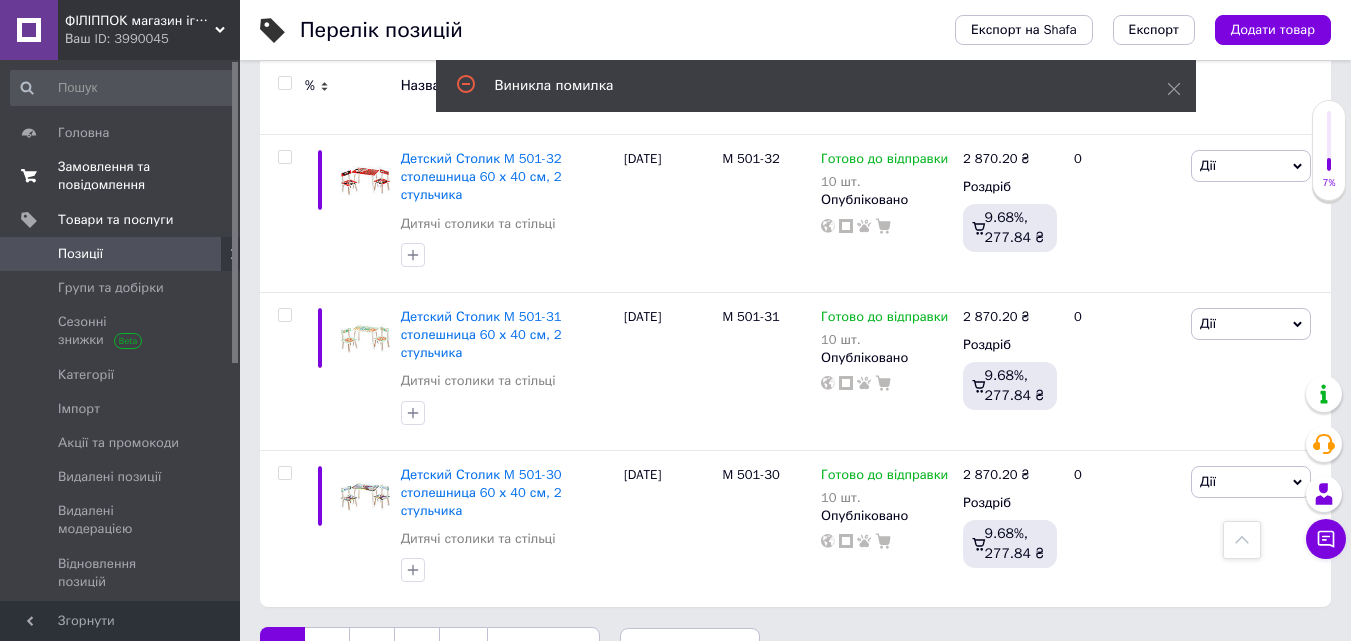 click on "Замовлення та повідомлення" at bounding box center (121, 176) 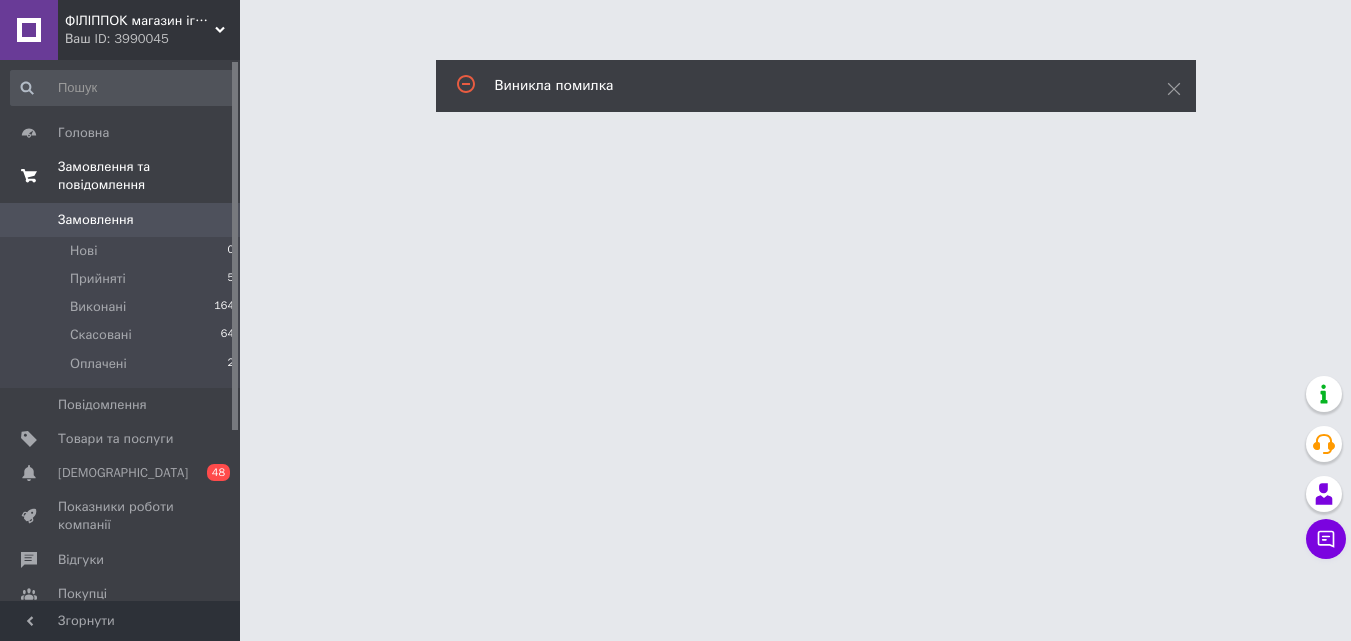 scroll, scrollTop: 0, scrollLeft: 0, axis: both 